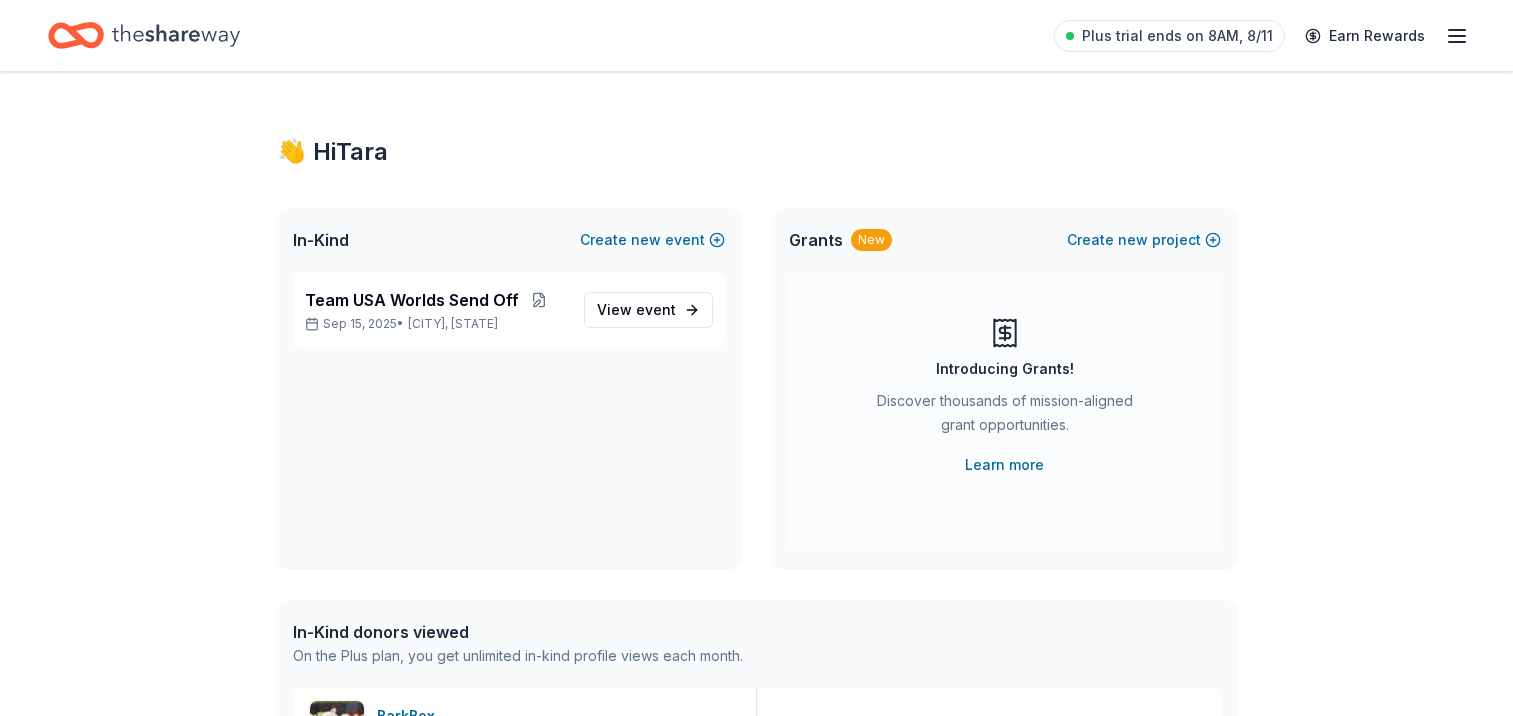 scroll, scrollTop: 0, scrollLeft: 0, axis: both 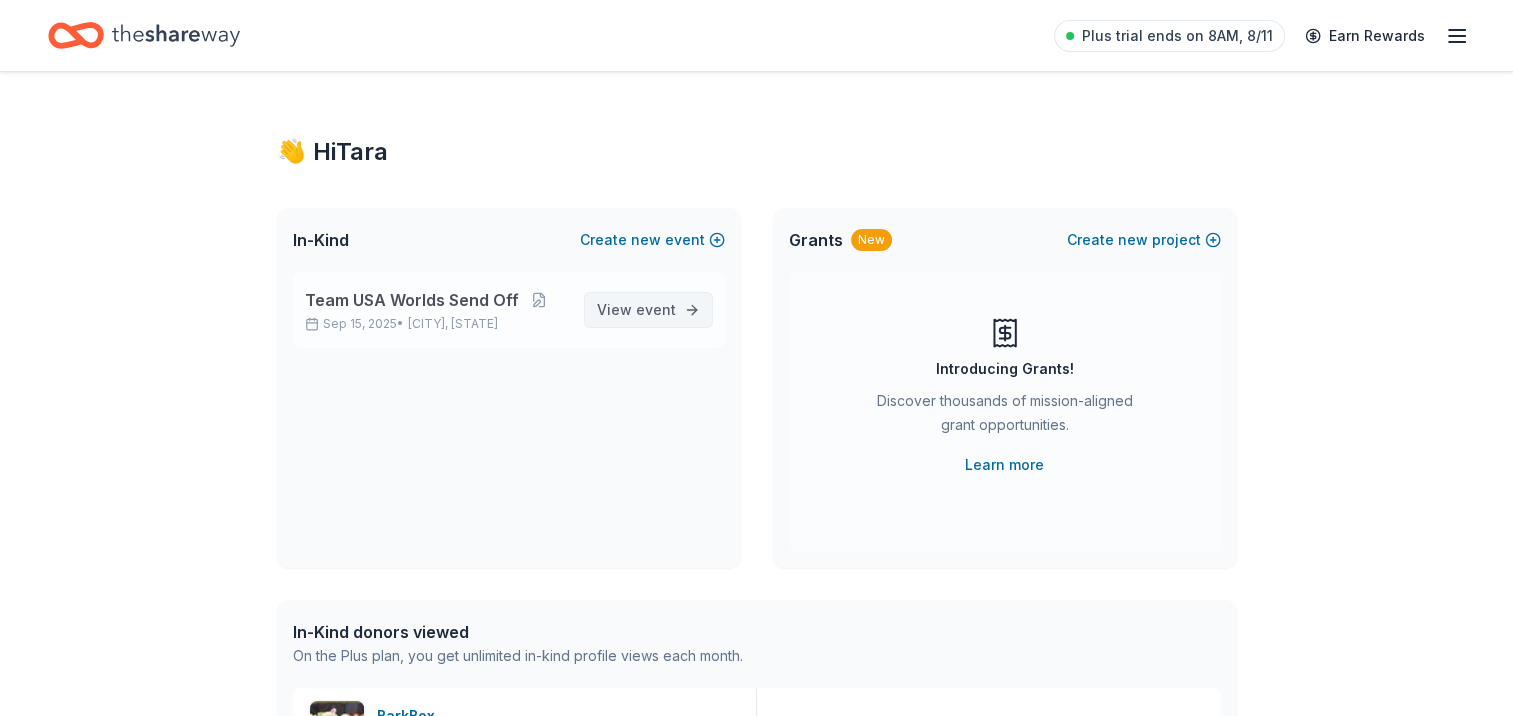 click on "View   event" at bounding box center (636, 310) 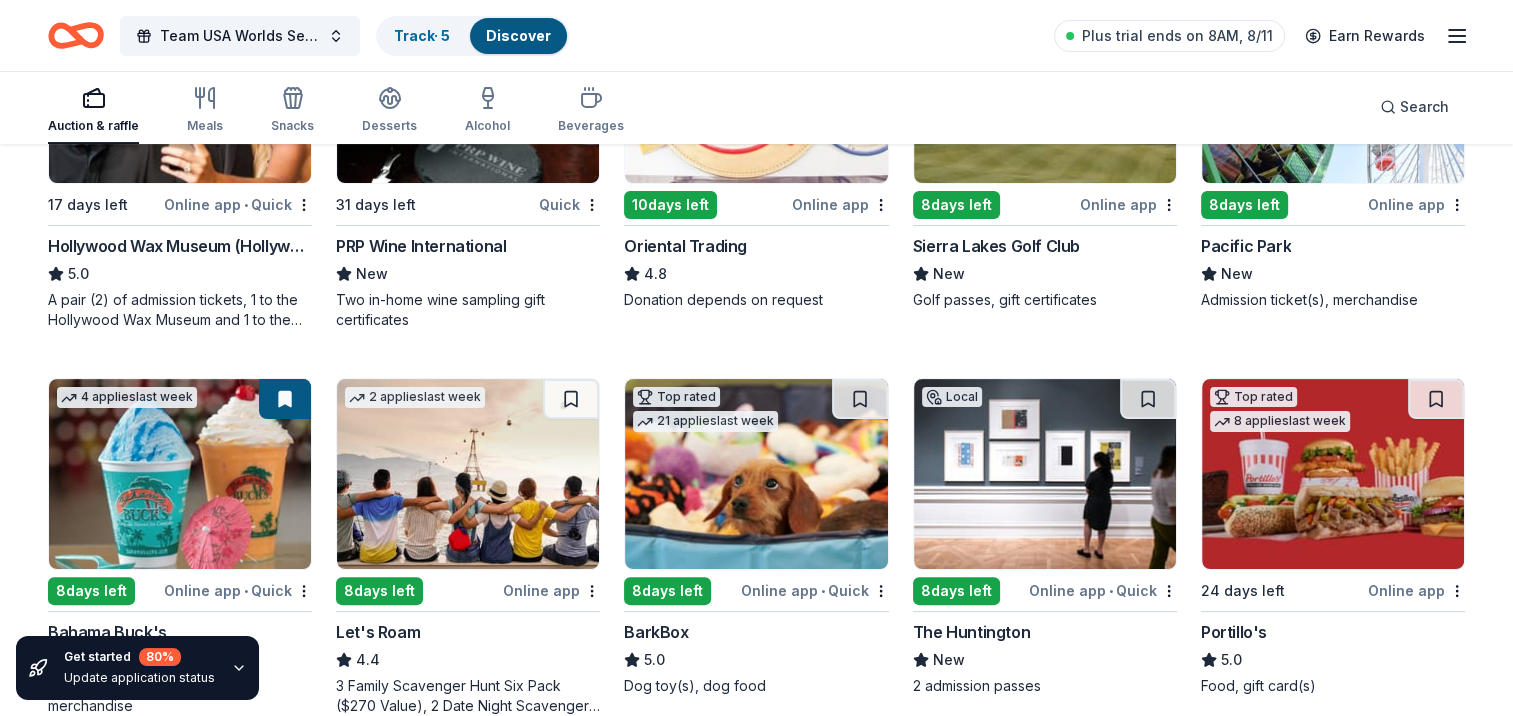 scroll, scrollTop: 400, scrollLeft: 0, axis: vertical 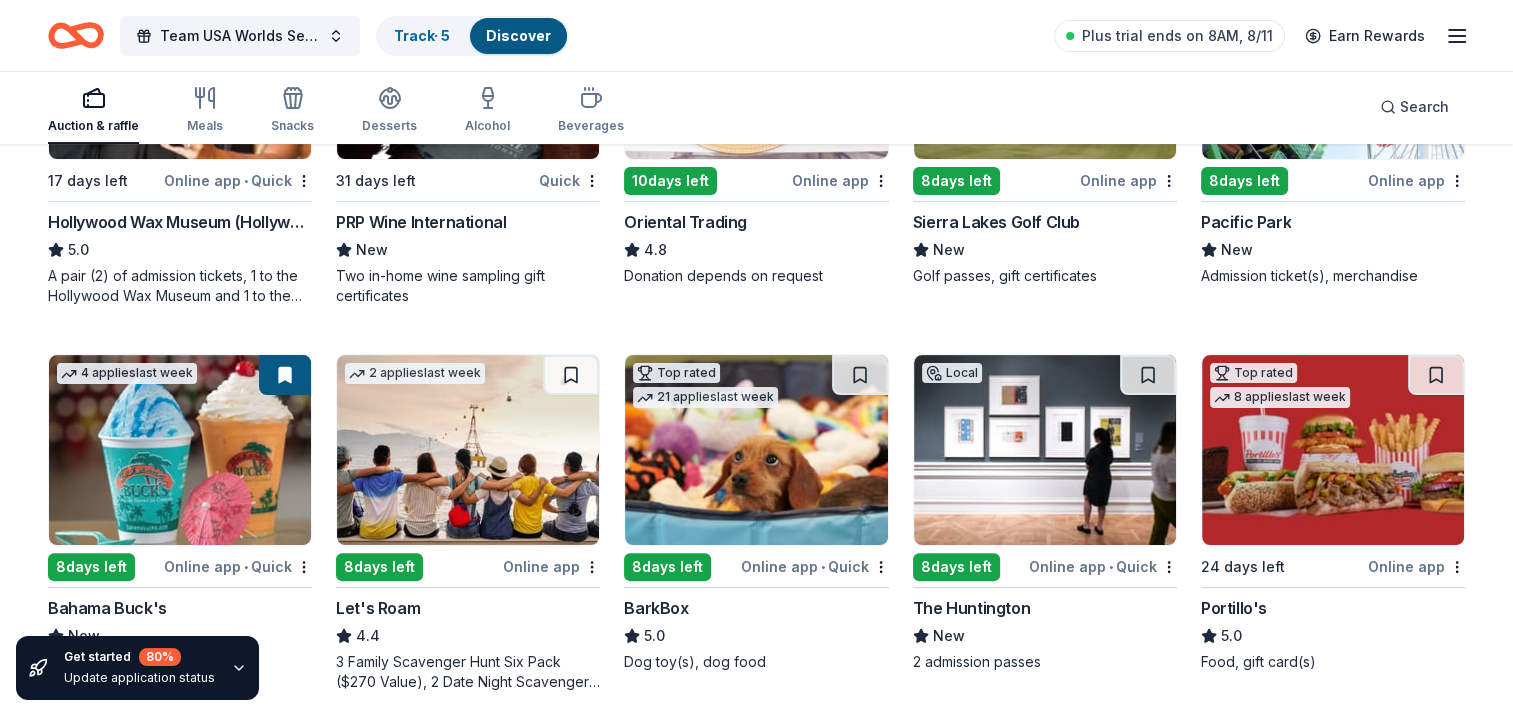 click at bounding box center [756, 450] 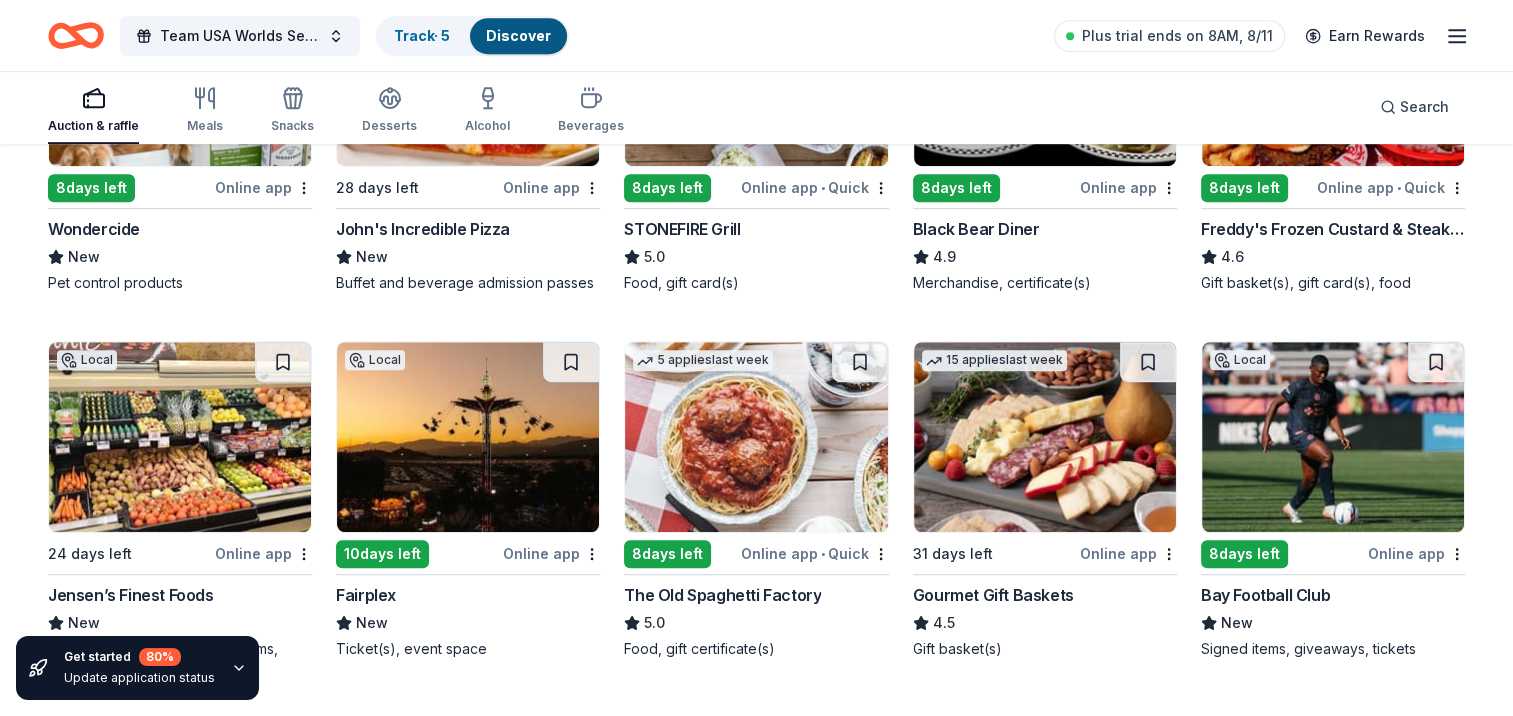scroll, scrollTop: 1200, scrollLeft: 0, axis: vertical 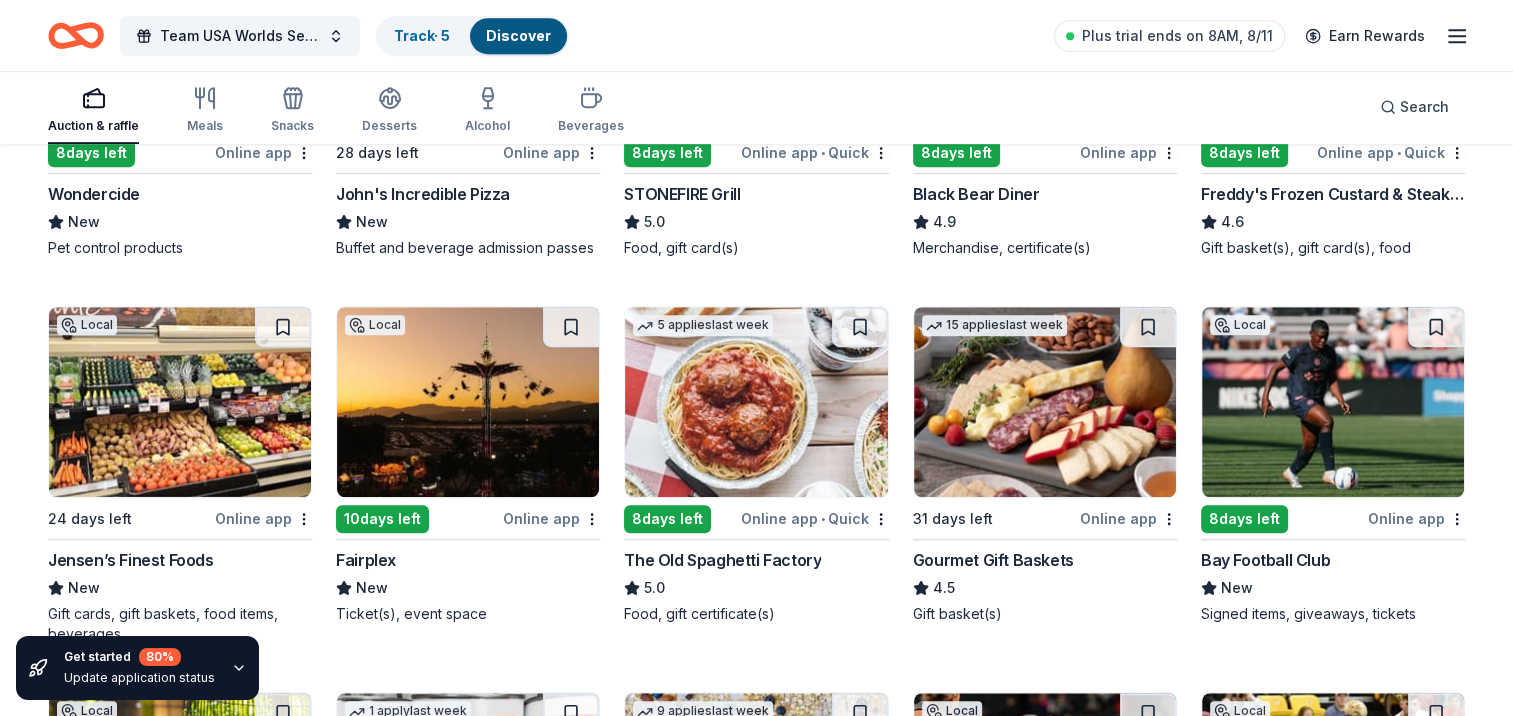 click at bounding box center [756, 402] 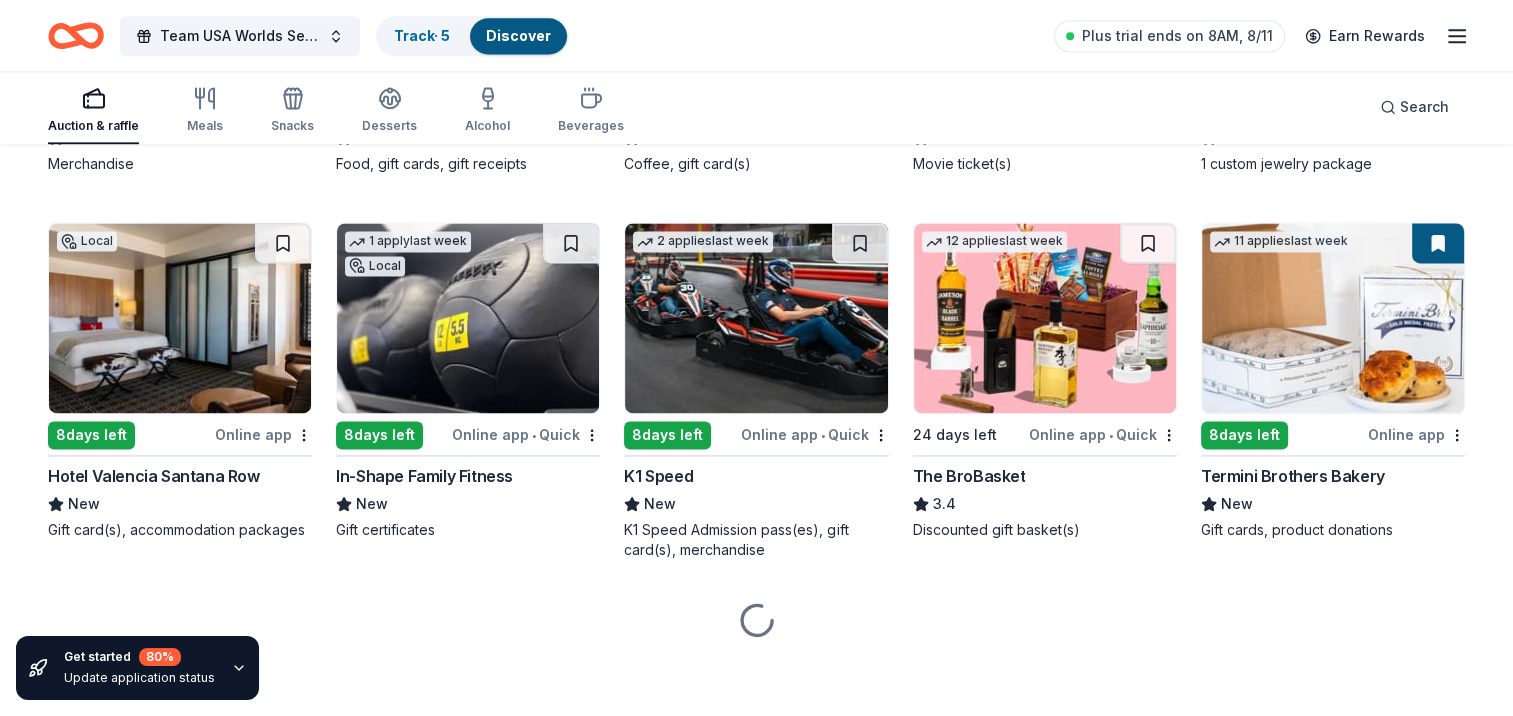scroll, scrollTop: 2789, scrollLeft: 0, axis: vertical 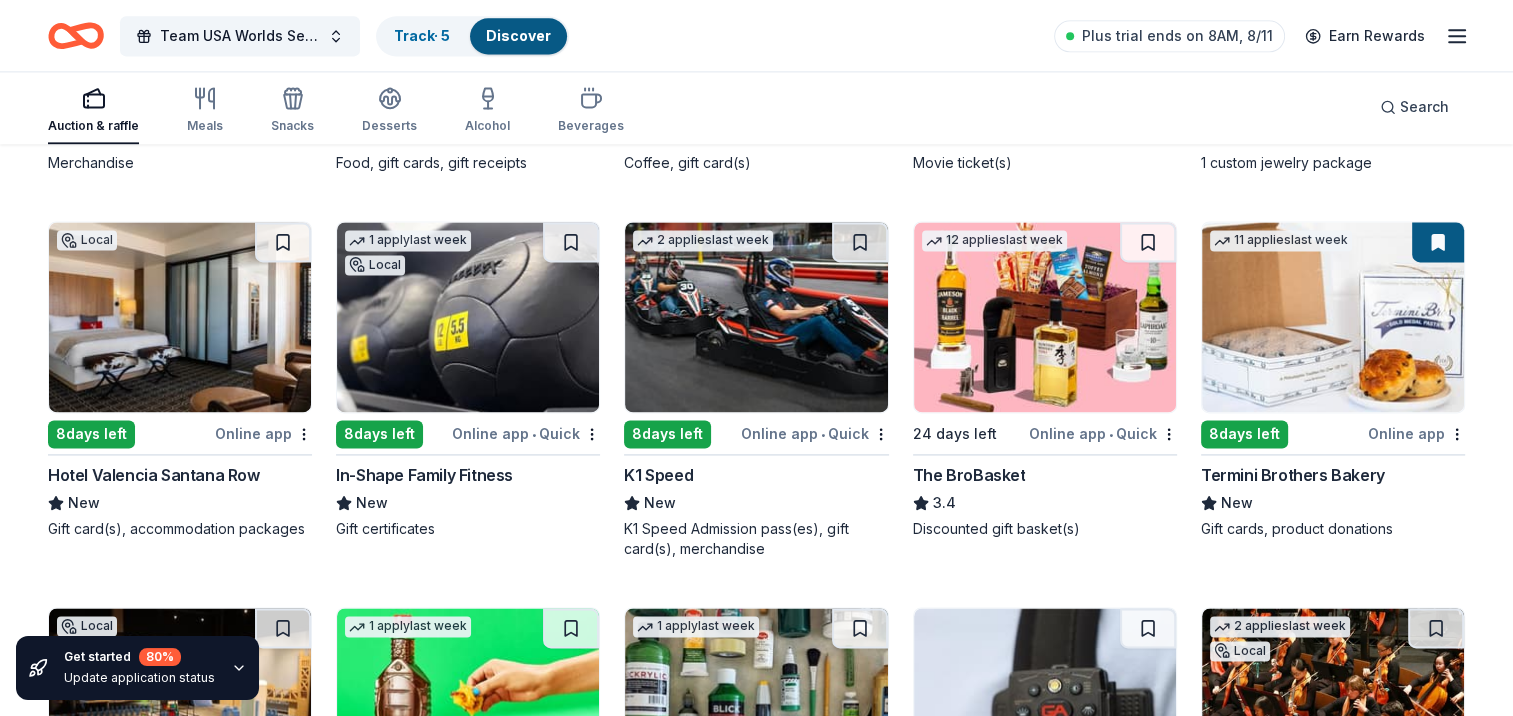 click at bounding box center (1045, 317) 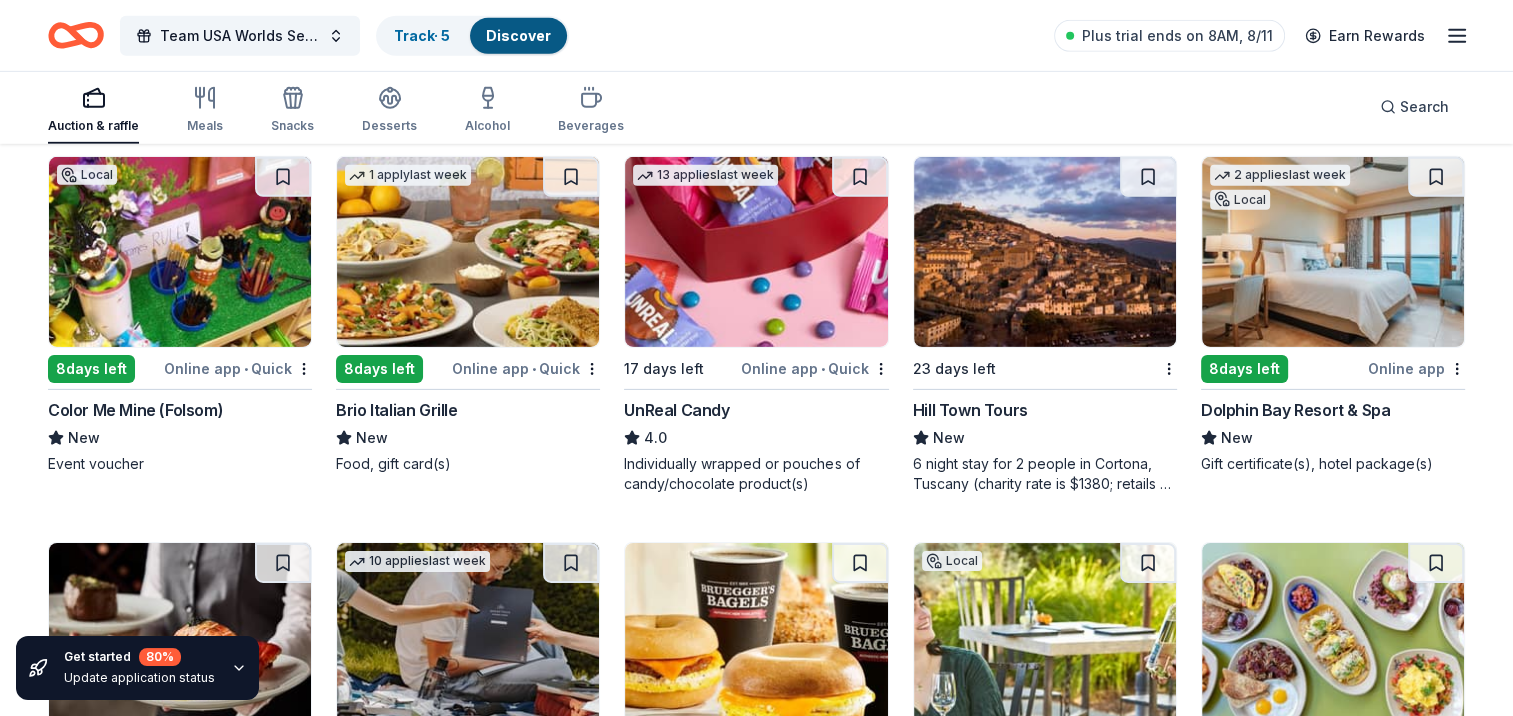 scroll, scrollTop: 6356, scrollLeft: 0, axis: vertical 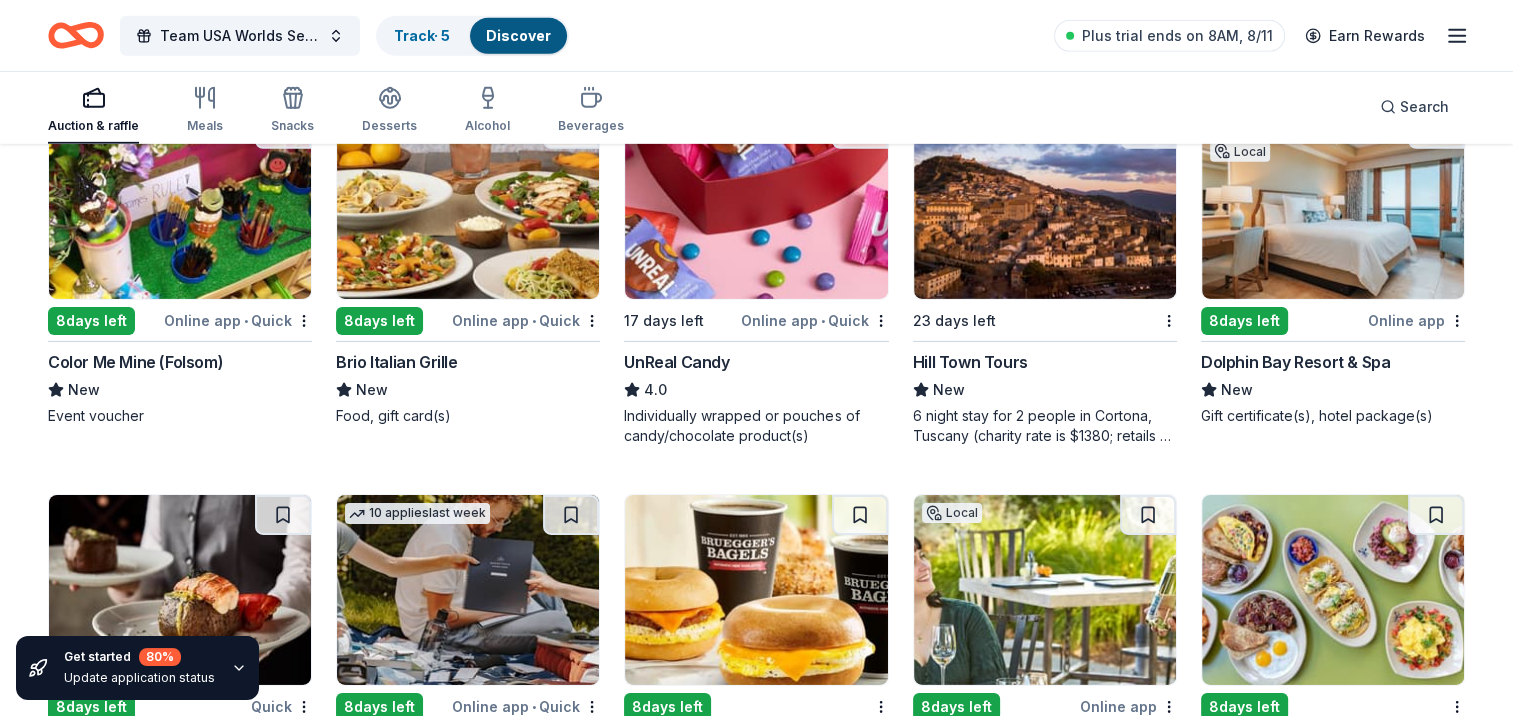 click at bounding box center [756, 204] 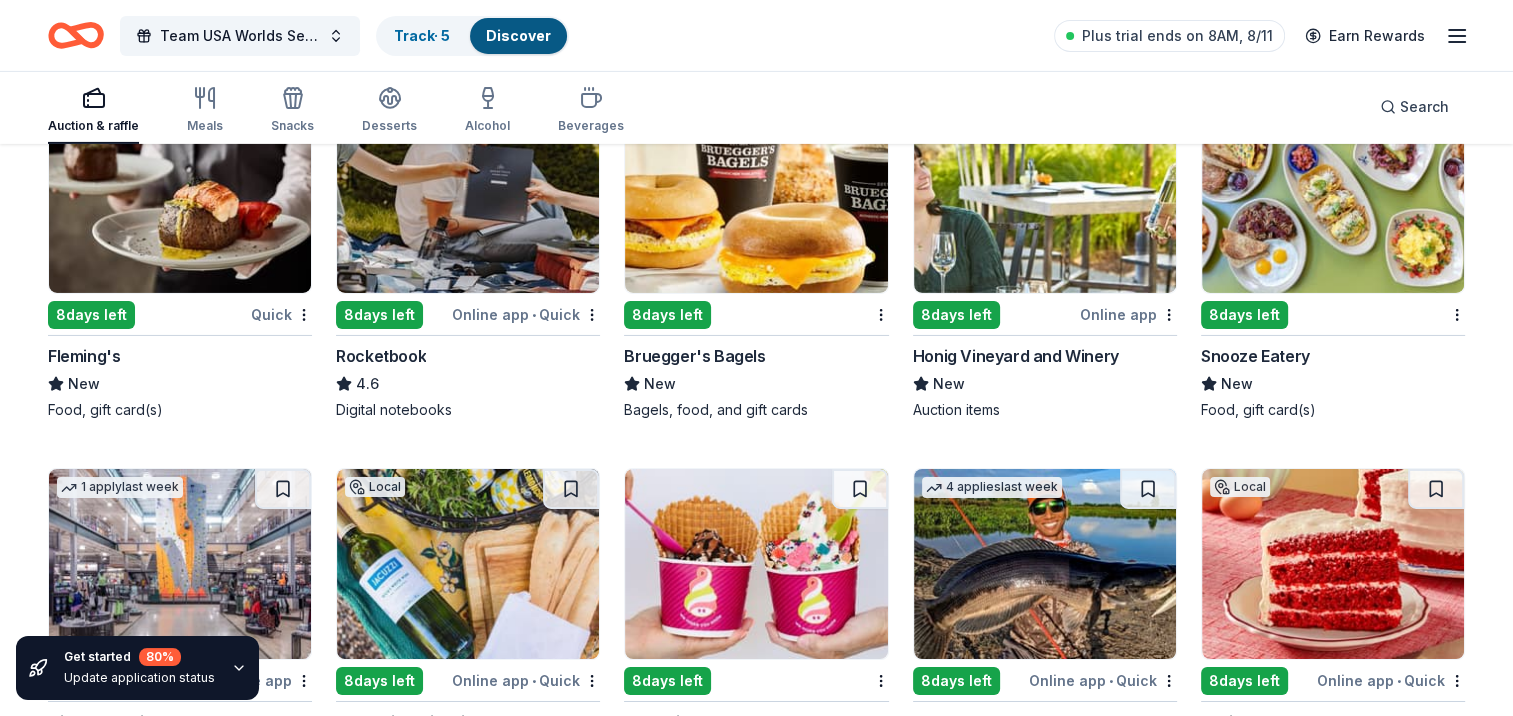 scroll, scrollTop: 6756, scrollLeft: 0, axis: vertical 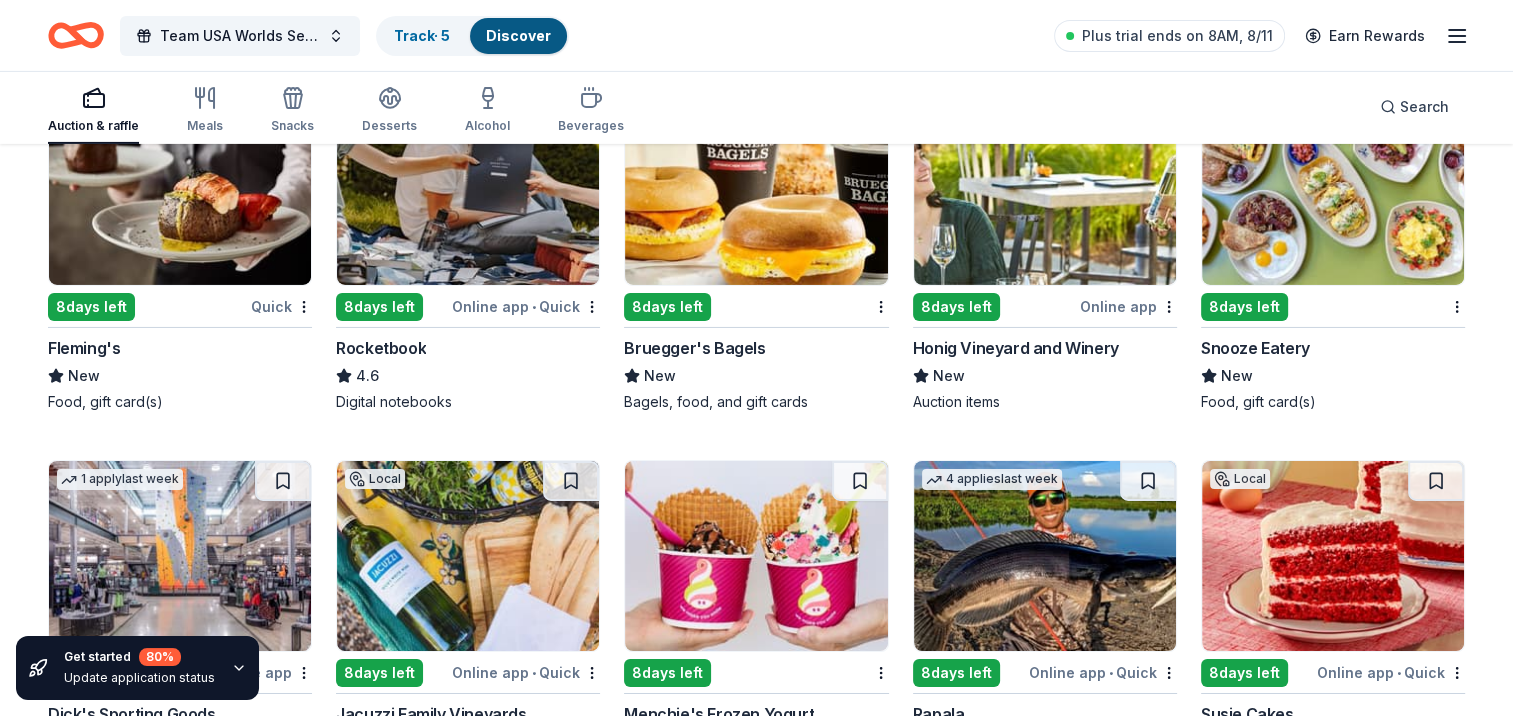 click at bounding box center [756, 190] 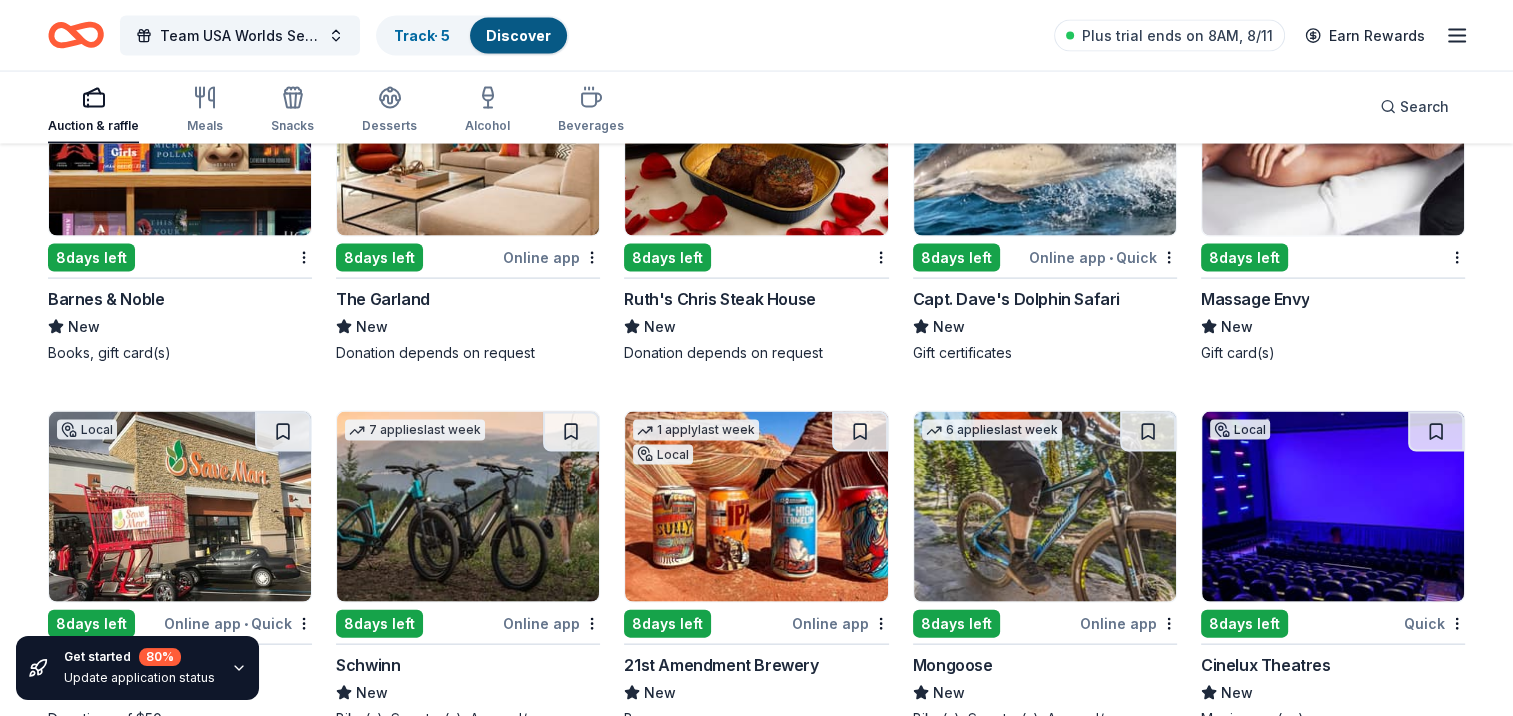 scroll, scrollTop: 11856, scrollLeft: 0, axis: vertical 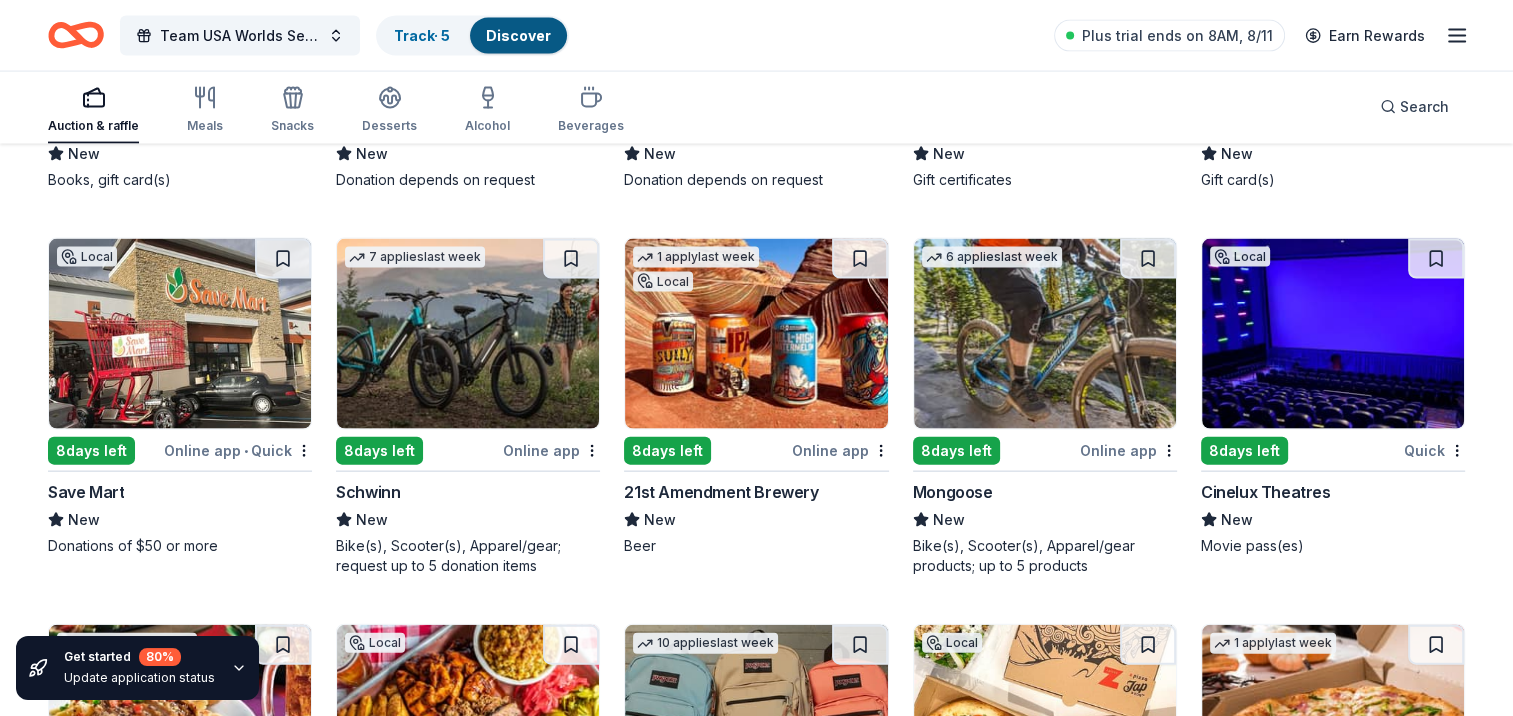 click at bounding box center (1045, 334) 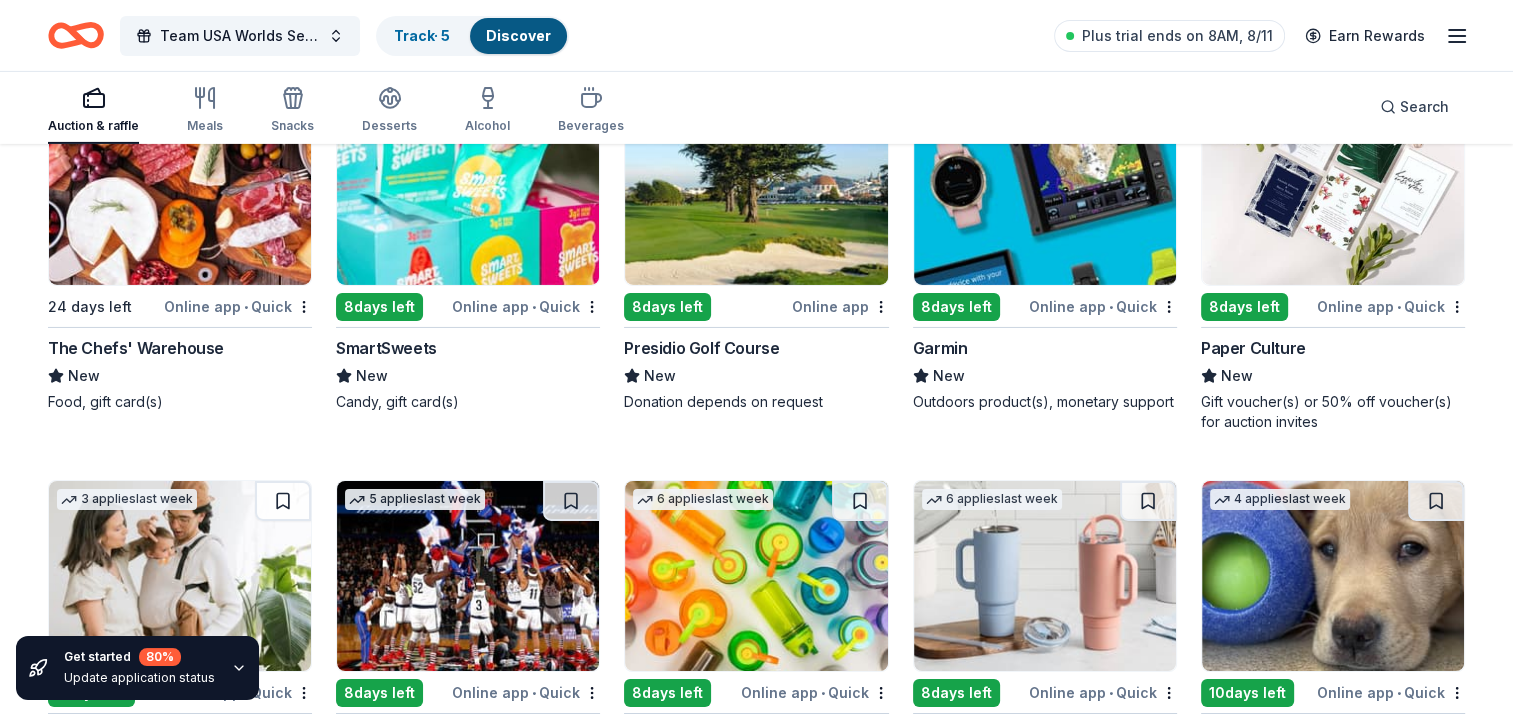 scroll, scrollTop: 14383, scrollLeft: 0, axis: vertical 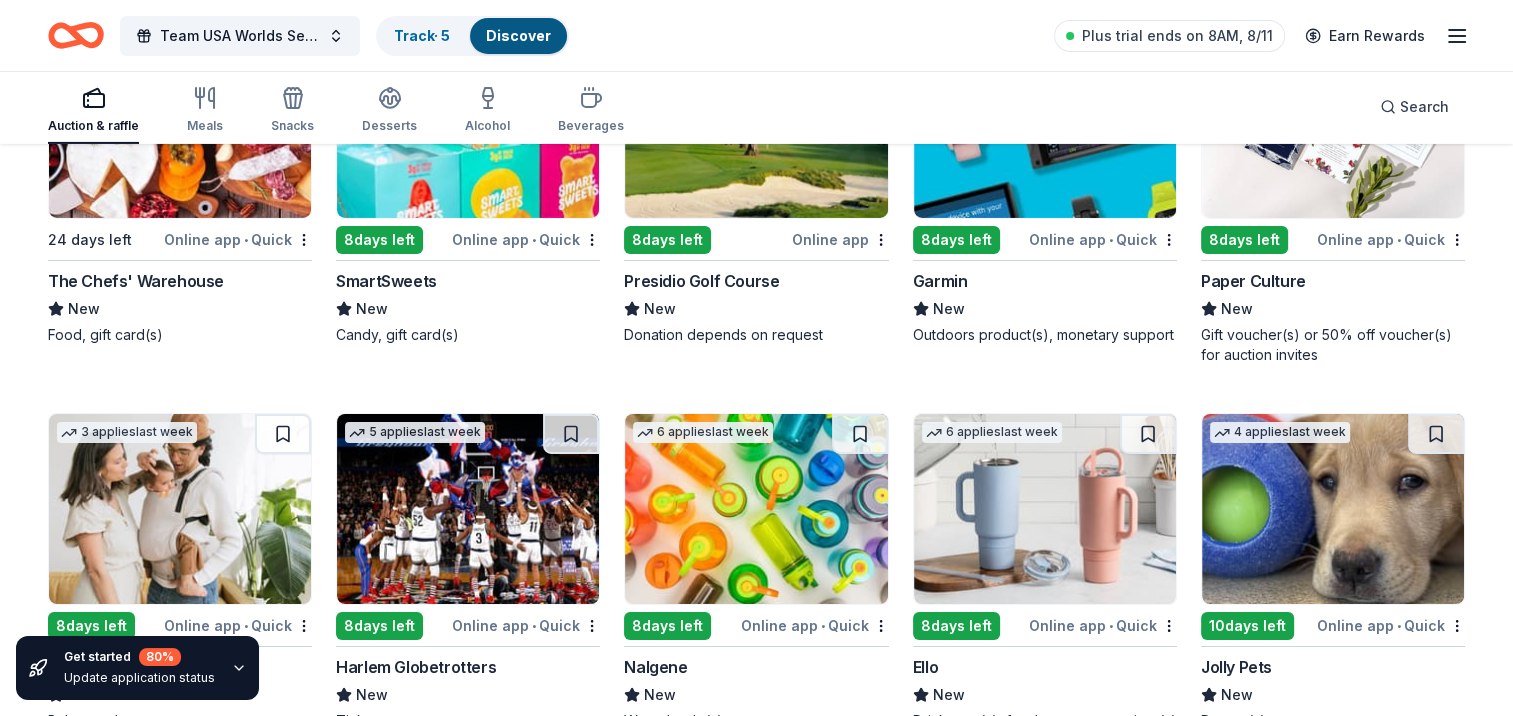 click at bounding box center (1333, 509) 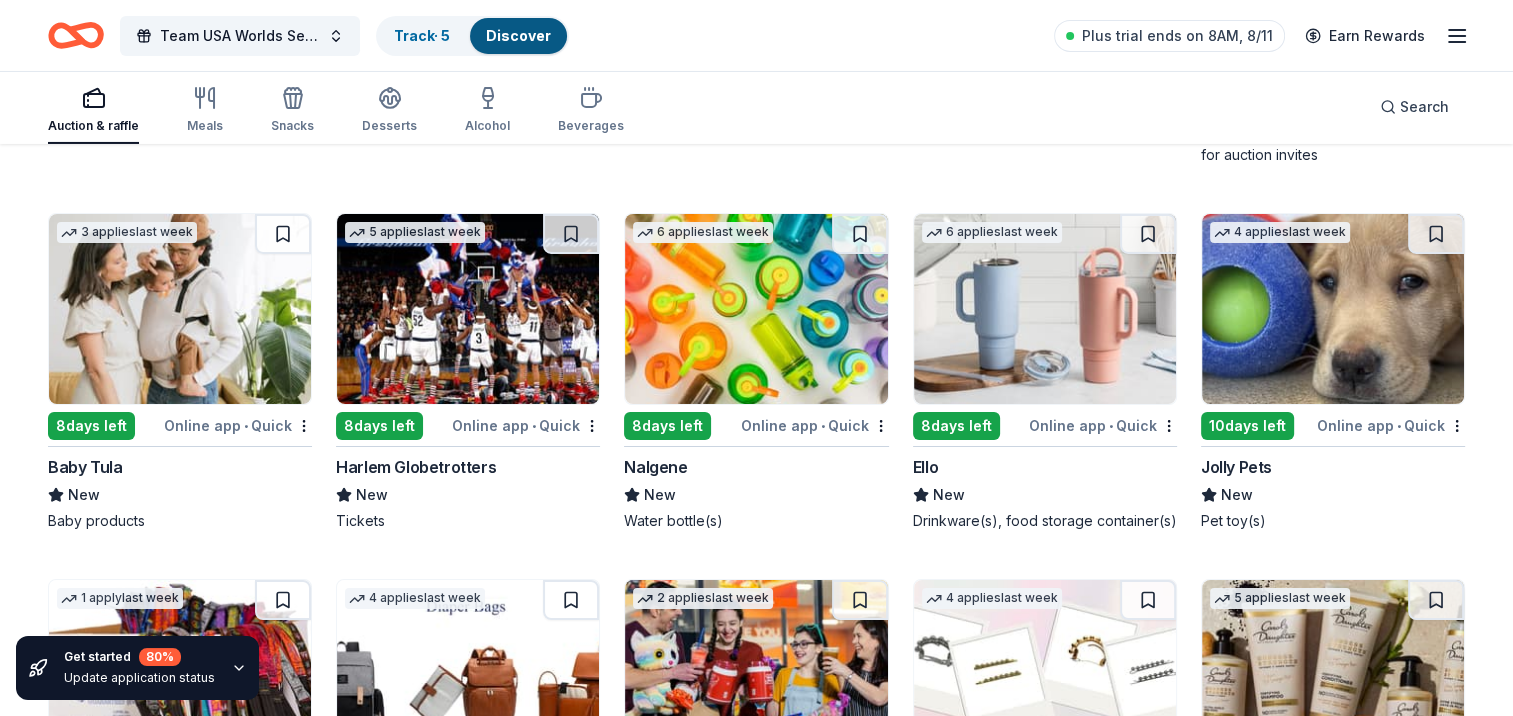 click at bounding box center (1045, 309) 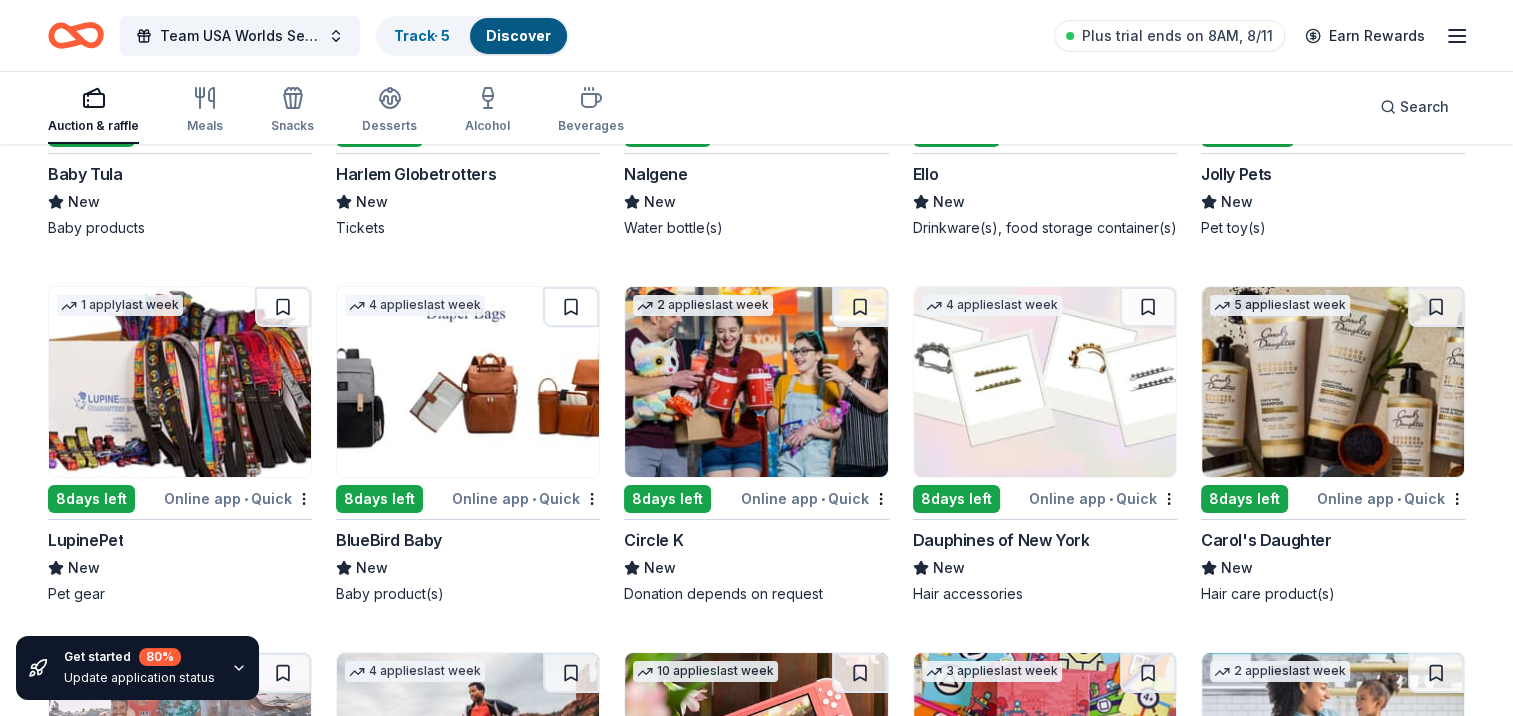 scroll, scrollTop: 14983, scrollLeft: 0, axis: vertical 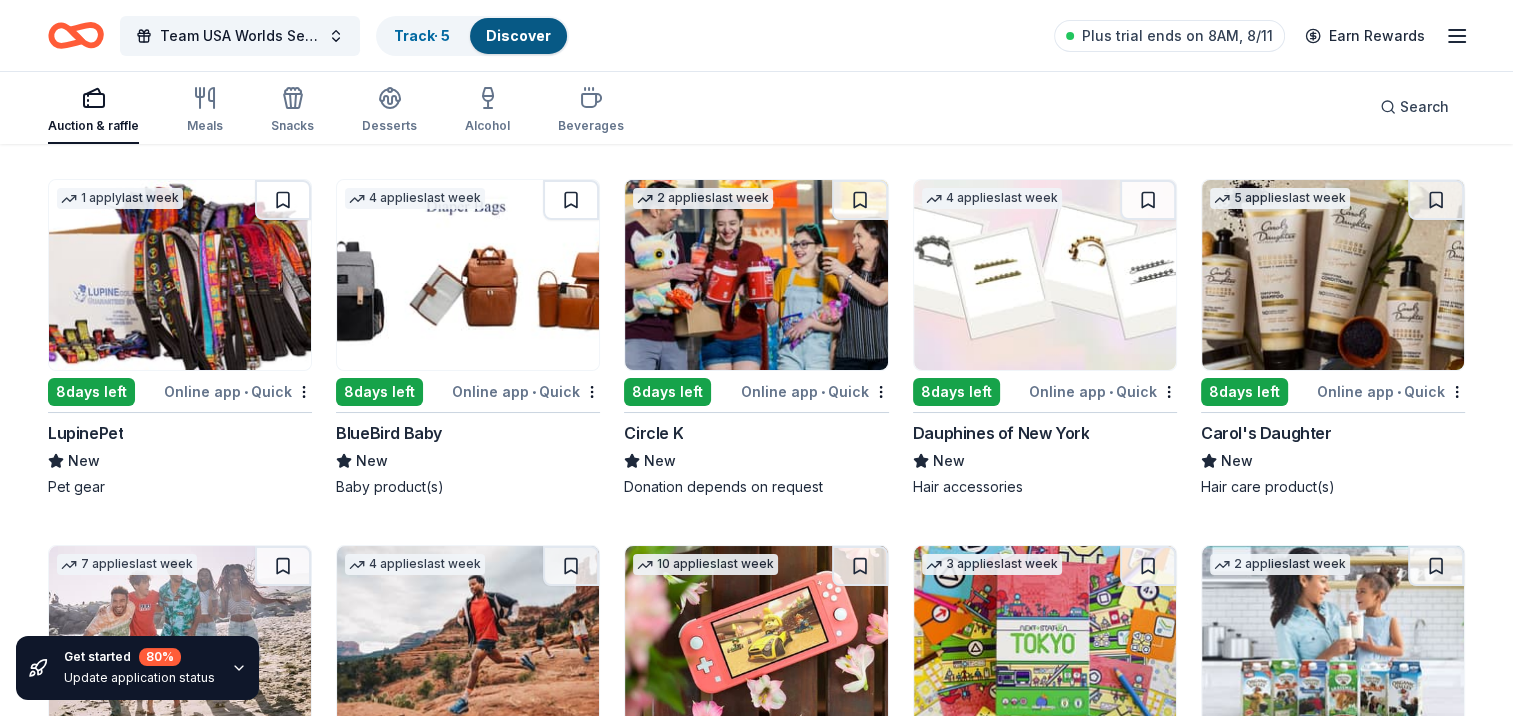 click at bounding box center [180, 275] 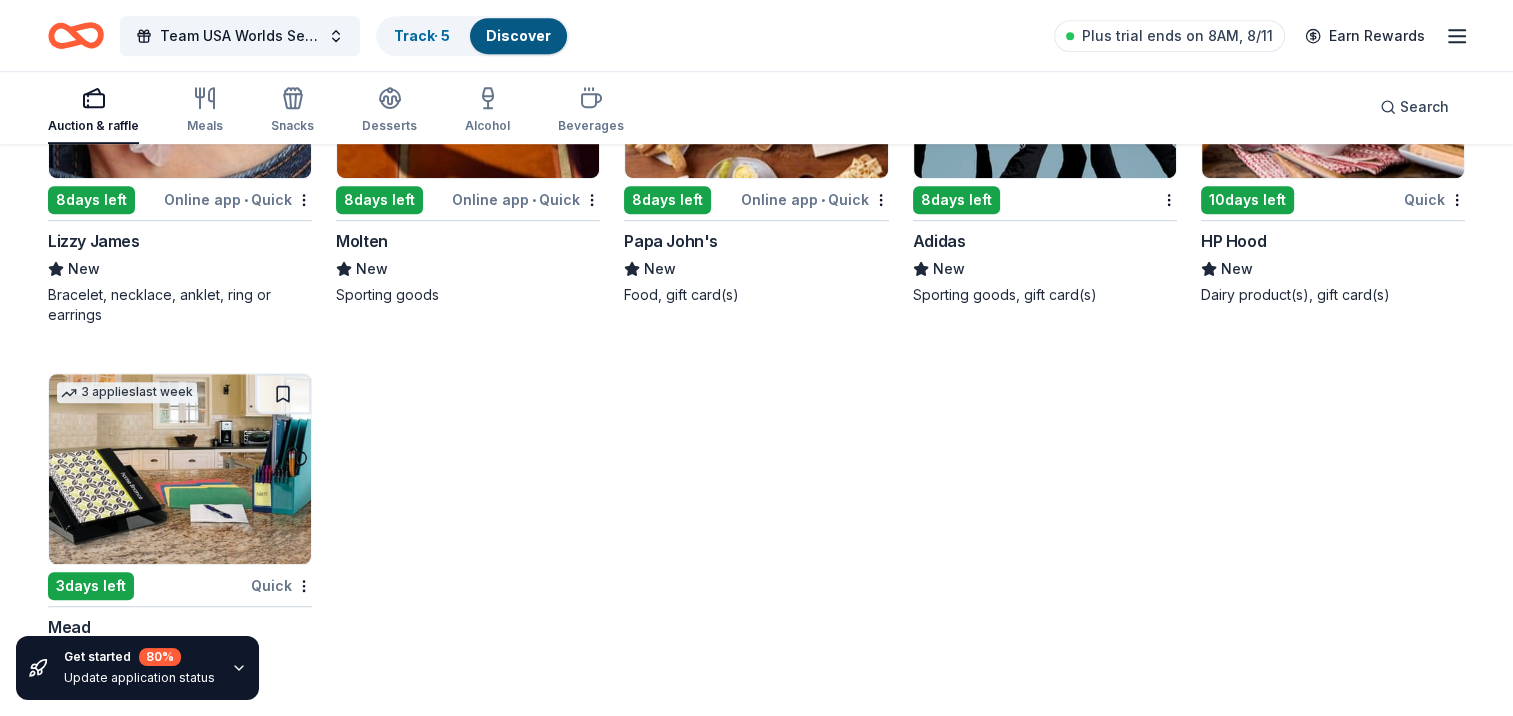 scroll, scrollTop: 16298, scrollLeft: 0, axis: vertical 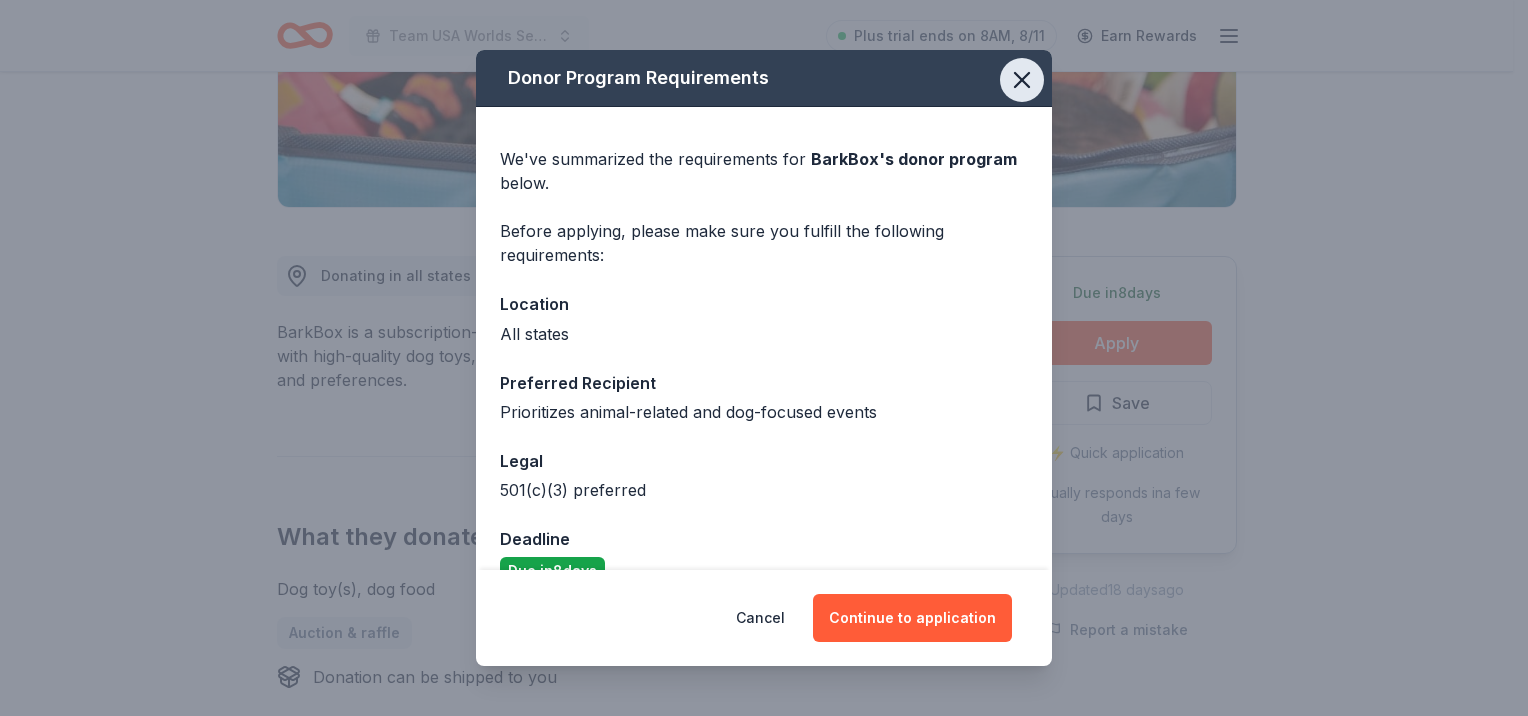 click 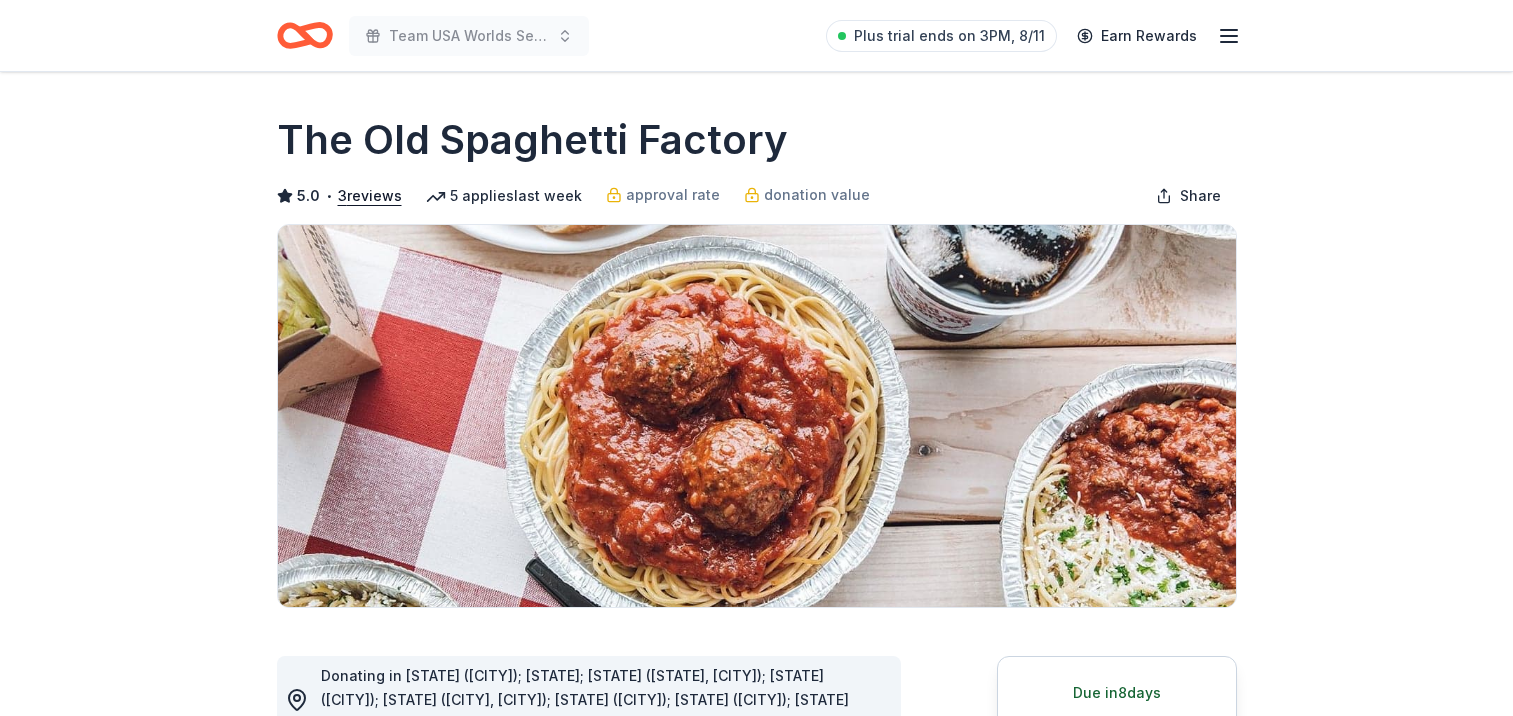 click on "Apply" at bounding box center (1117, 743) 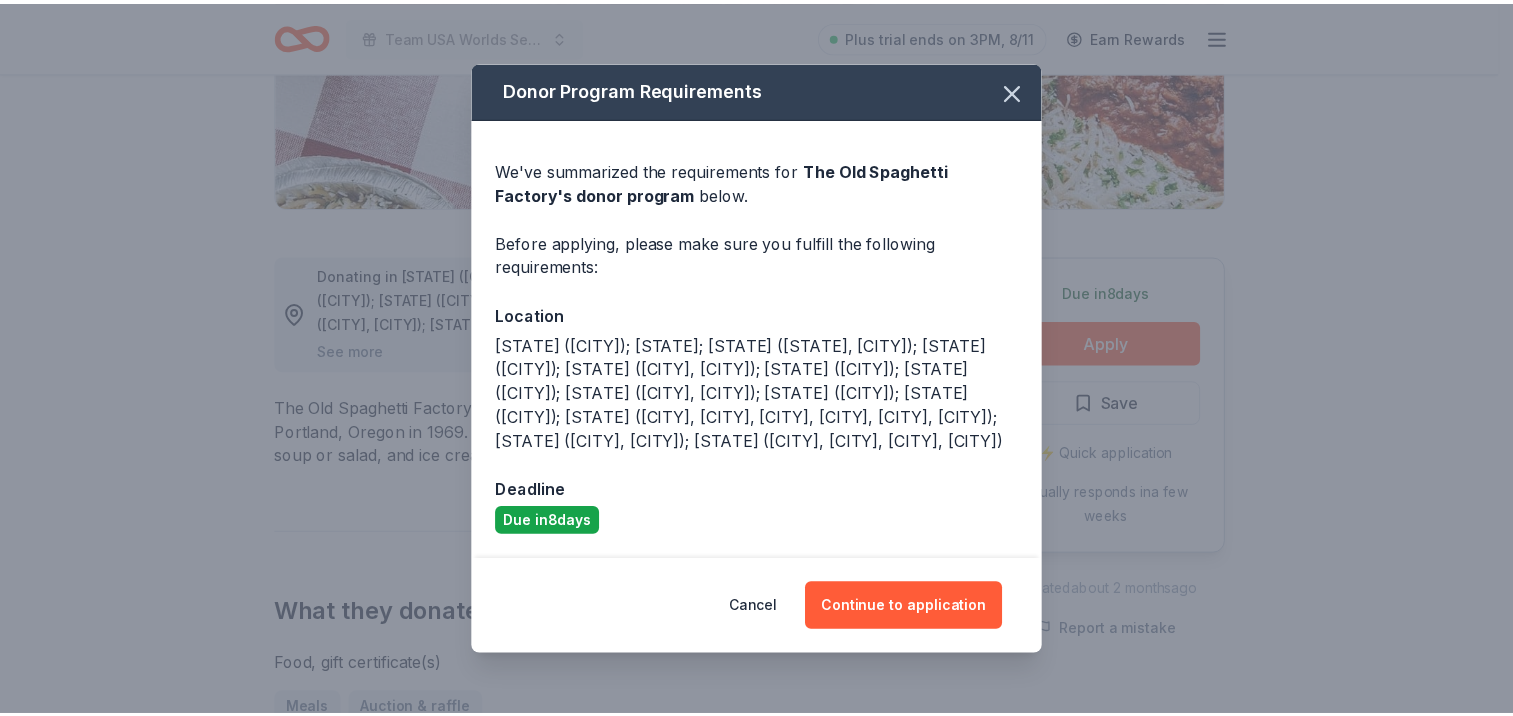 scroll, scrollTop: 400, scrollLeft: 0, axis: vertical 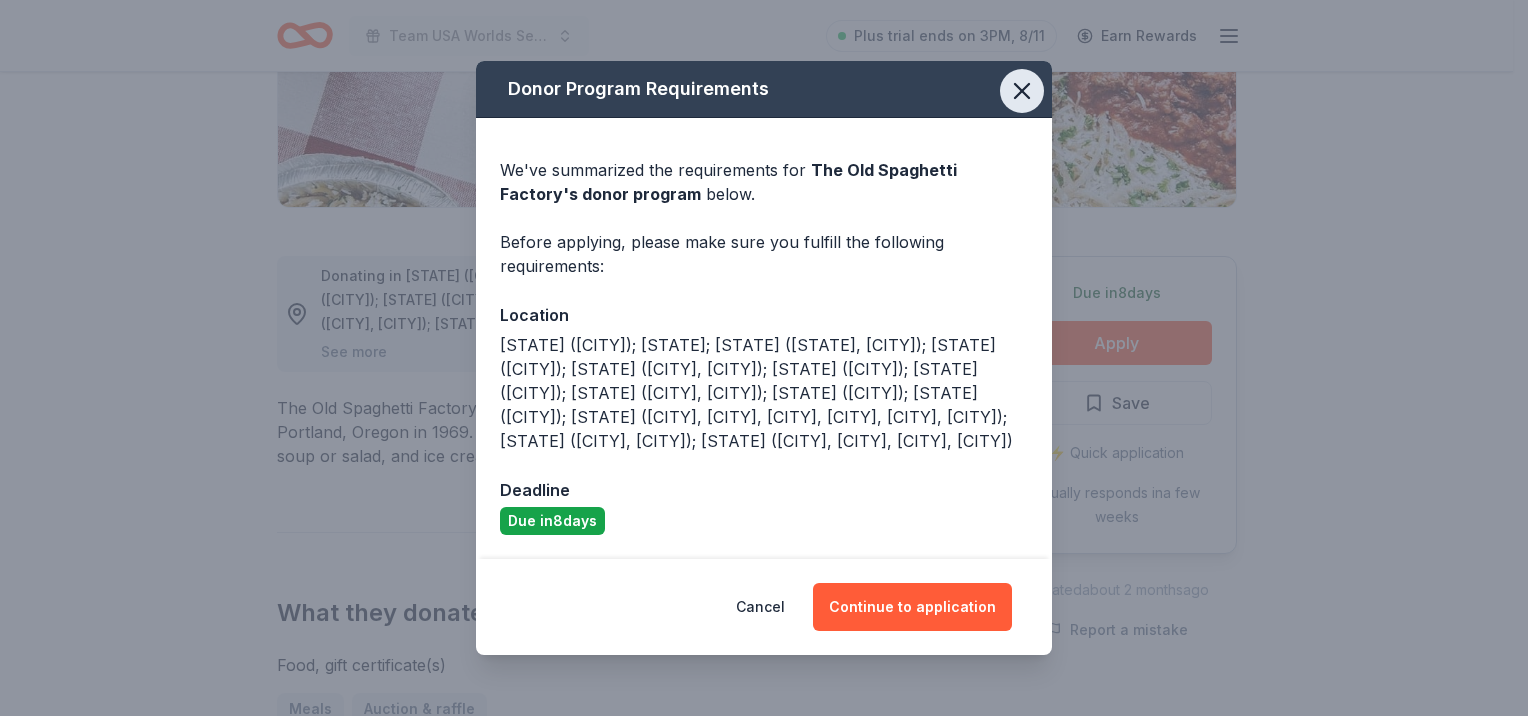 click 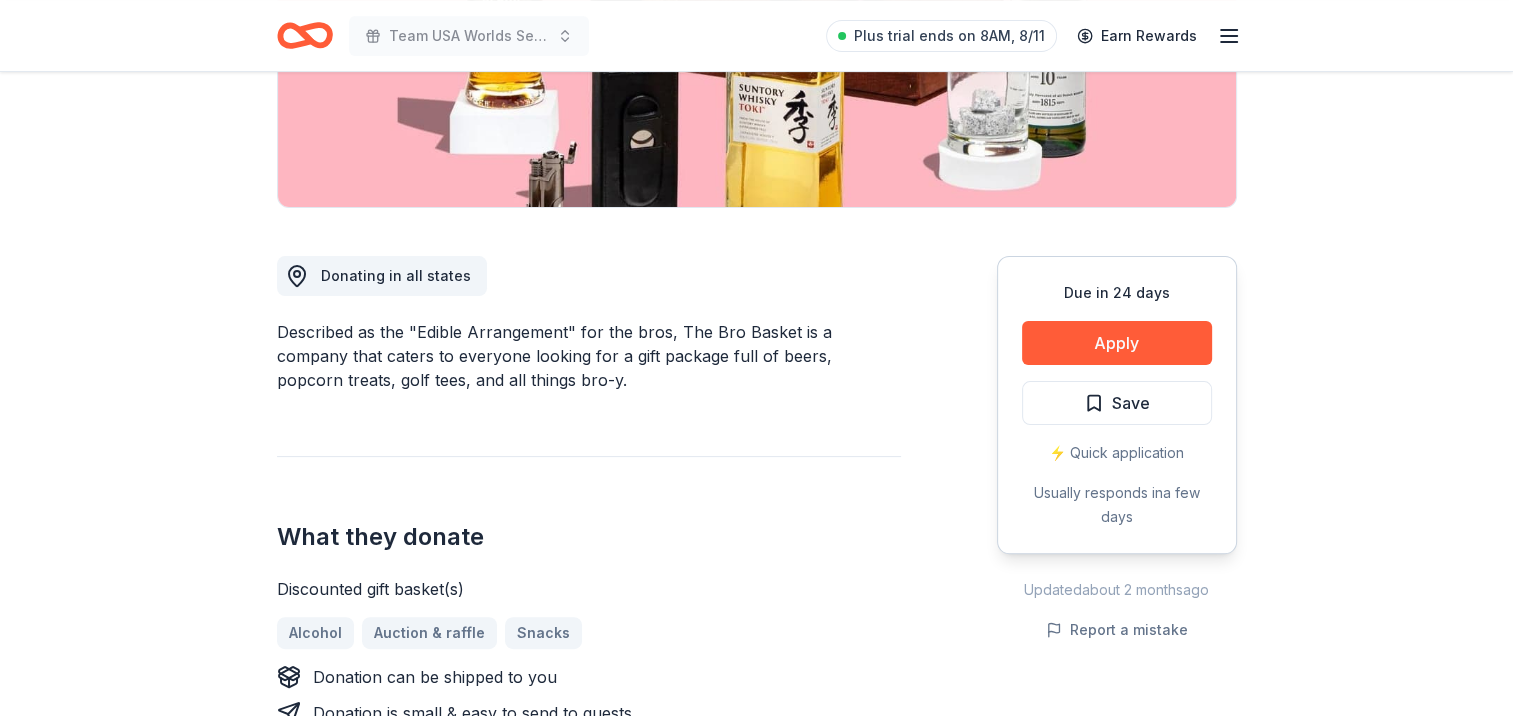 scroll, scrollTop: 600, scrollLeft: 0, axis: vertical 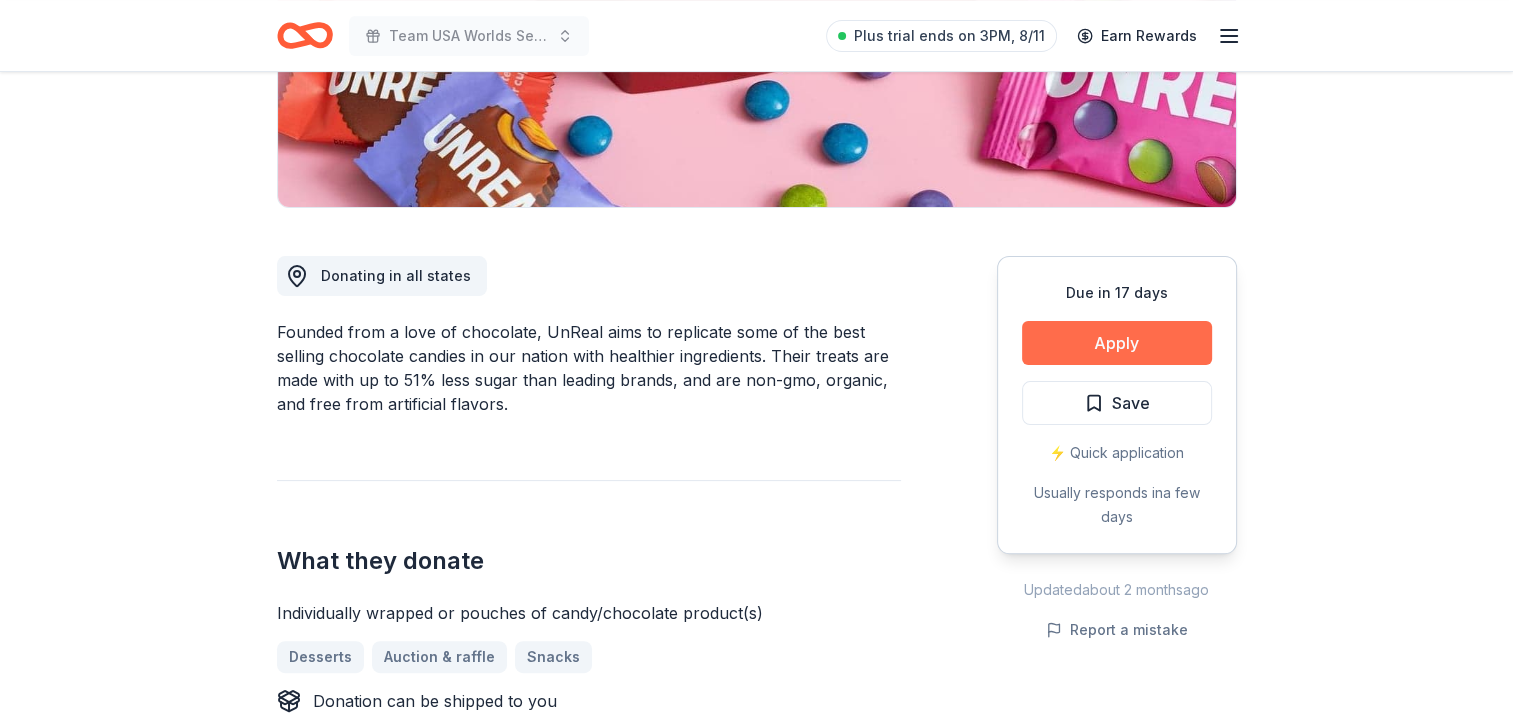 click on "Apply" at bounding box center [1117, 343] 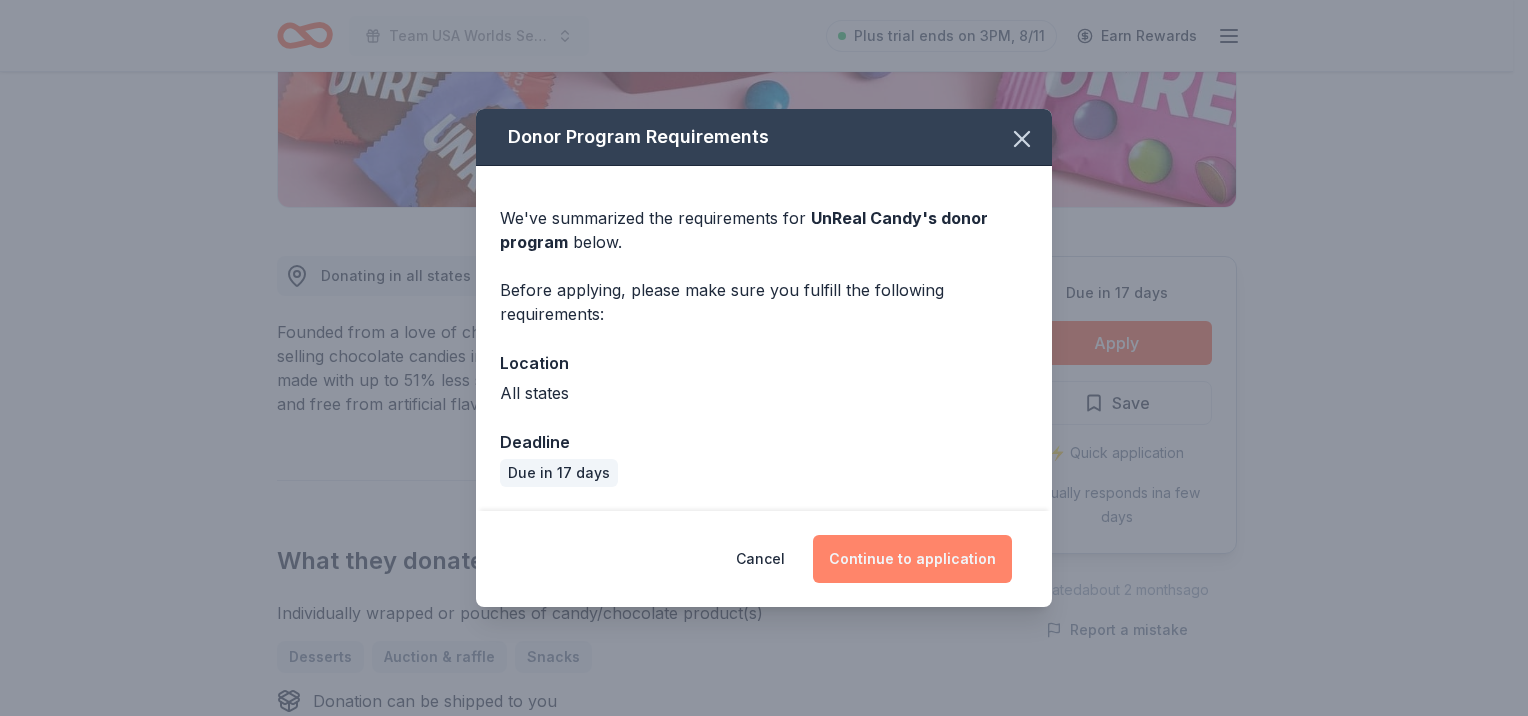 click on "Continue to application" at bounding box center [912, 559] 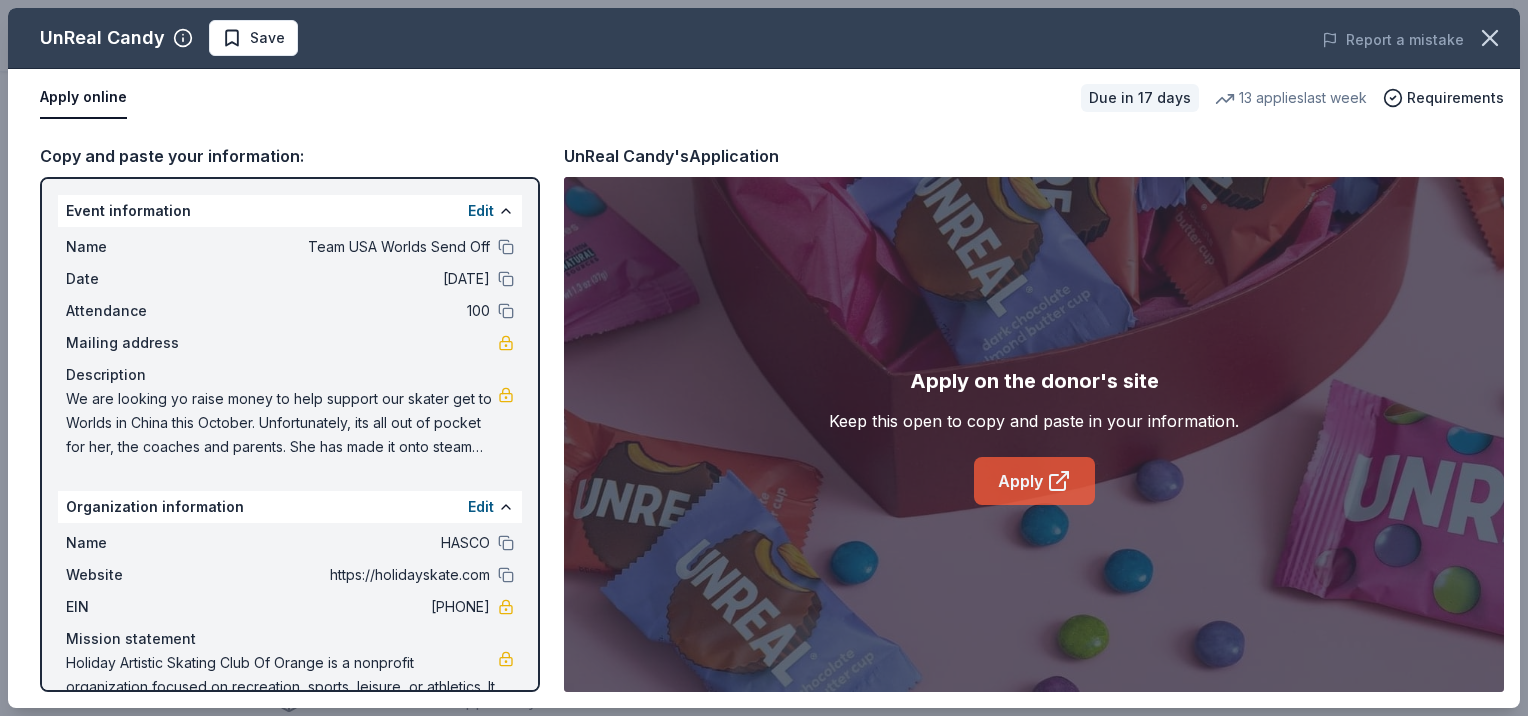 click on "Apply" at bounding box center [1034, 481] 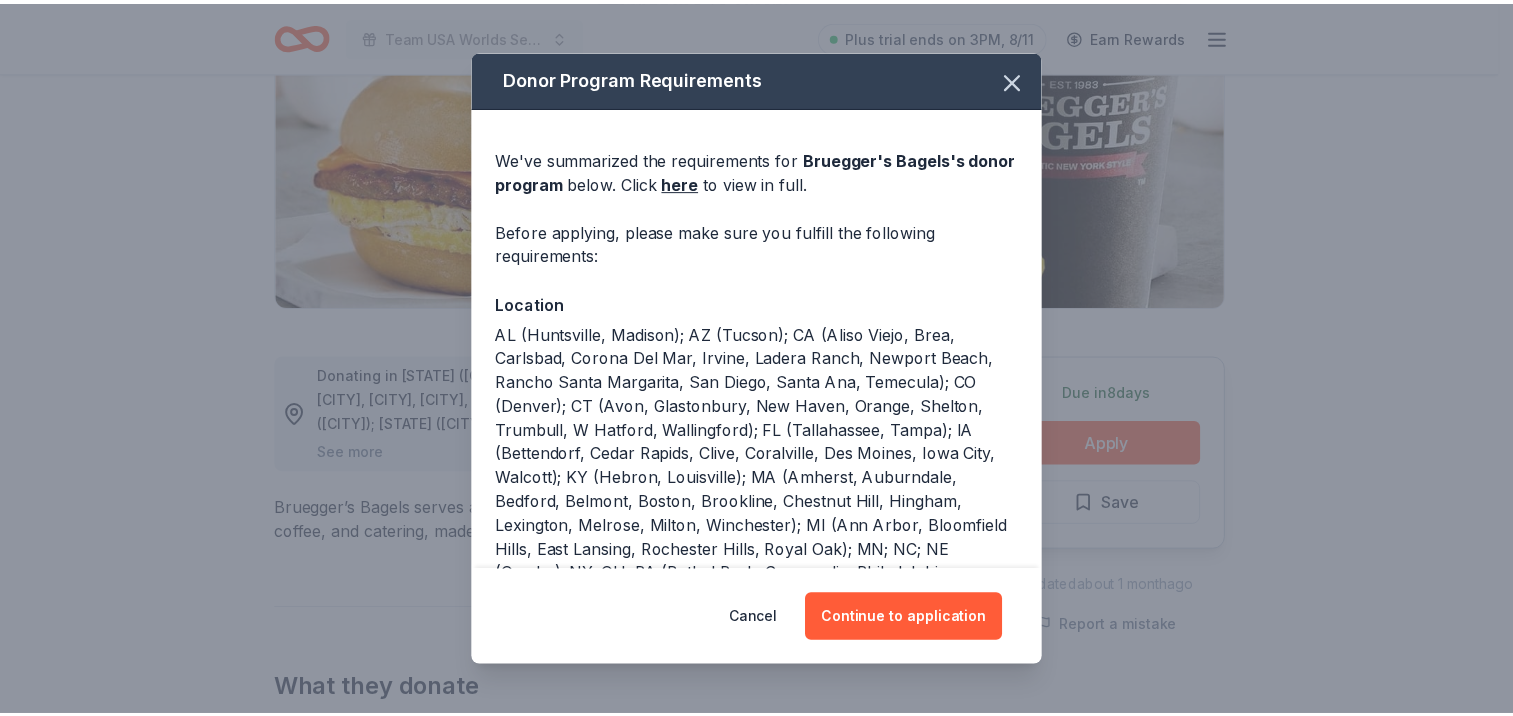 scroll, scrollTop: 300, scrollLeft: 0, axis: vertical 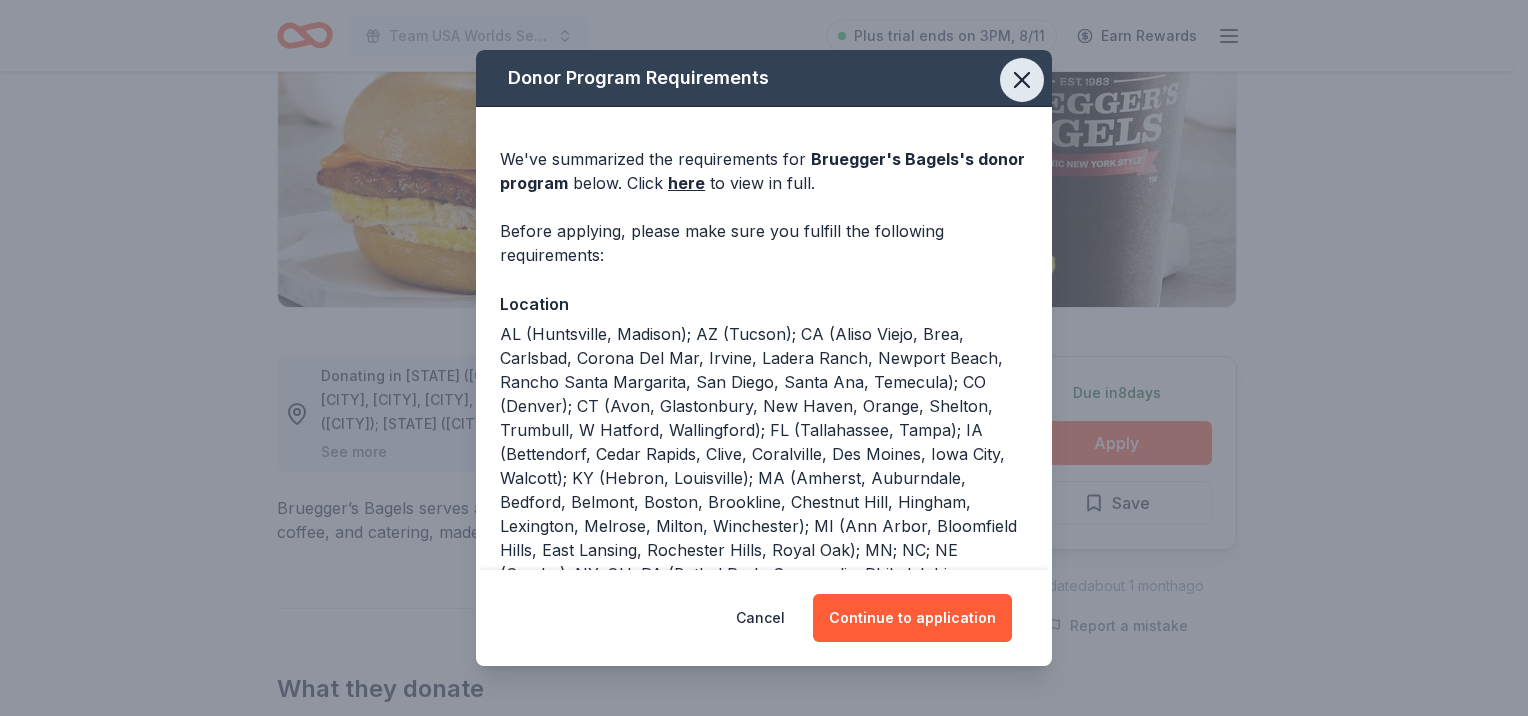 click 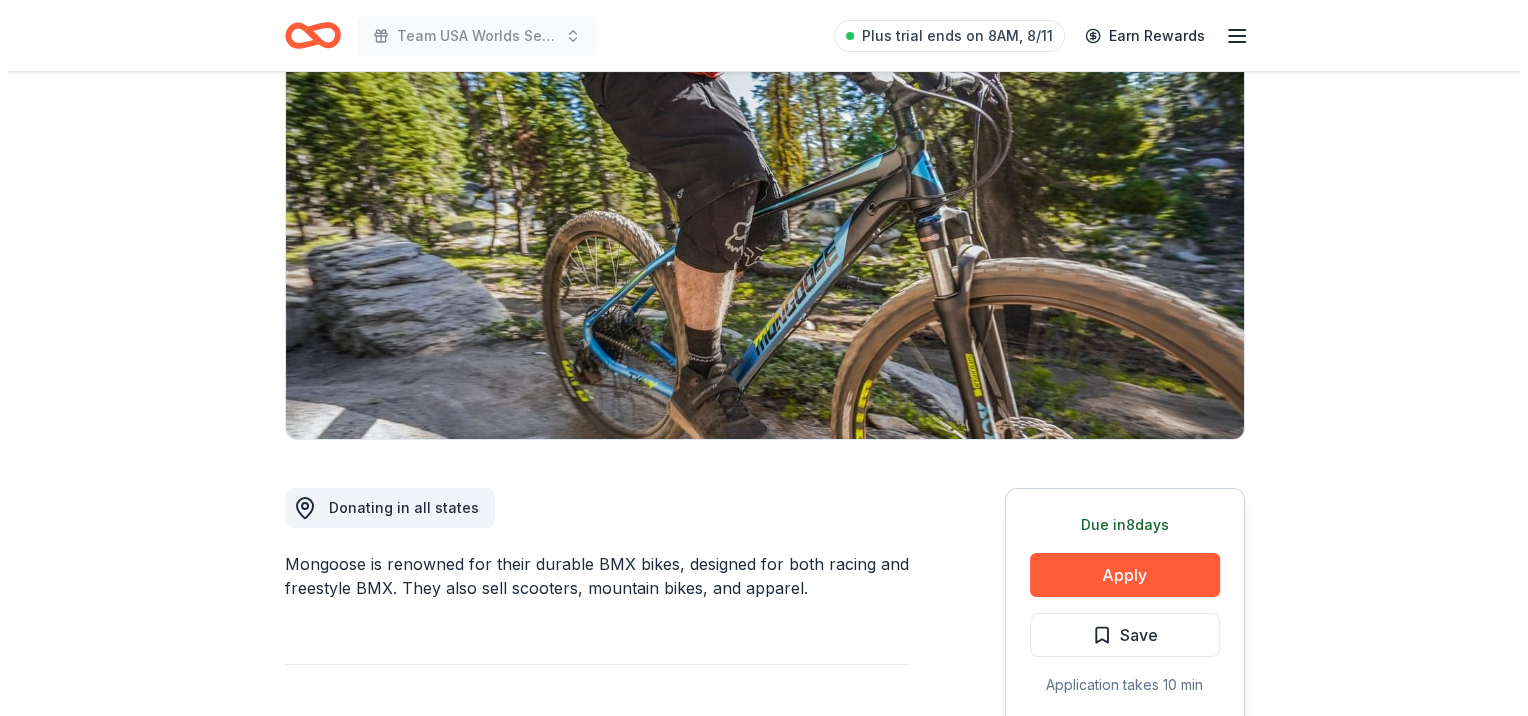 scroll, scrollTop: 300, scrollLeft: 0, axis: vertical 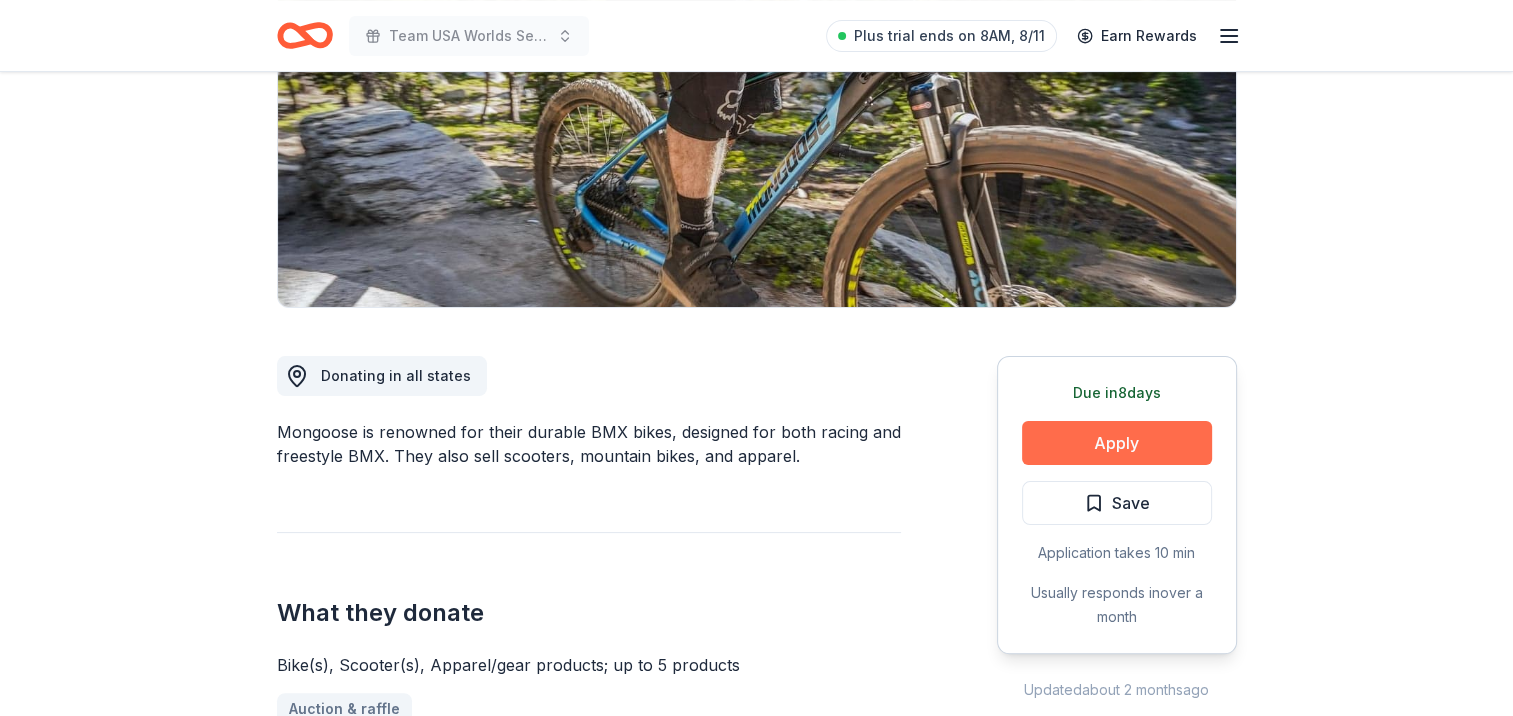 click on "Apply" at bounding box center (1117, 443) 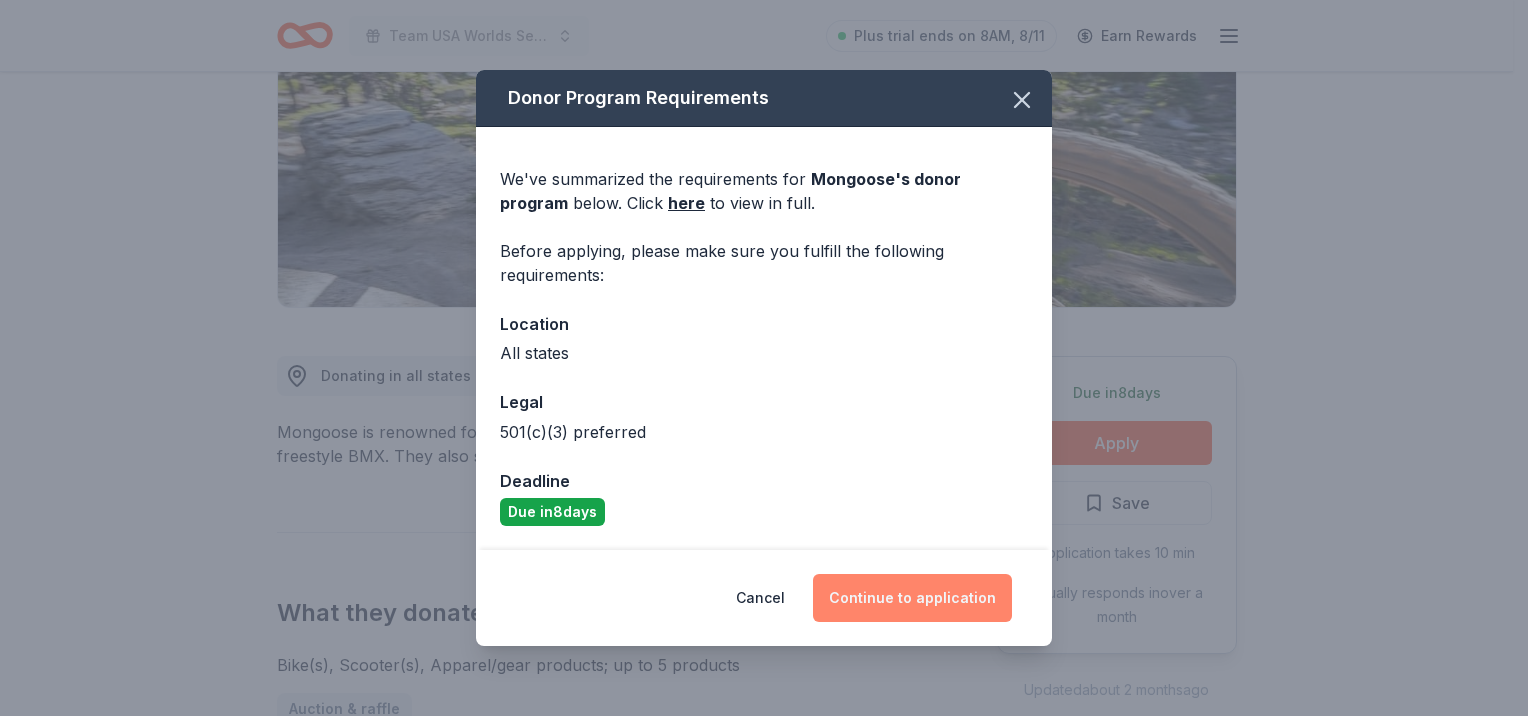 click on "Continue to application" at bounding box center (912, 598) 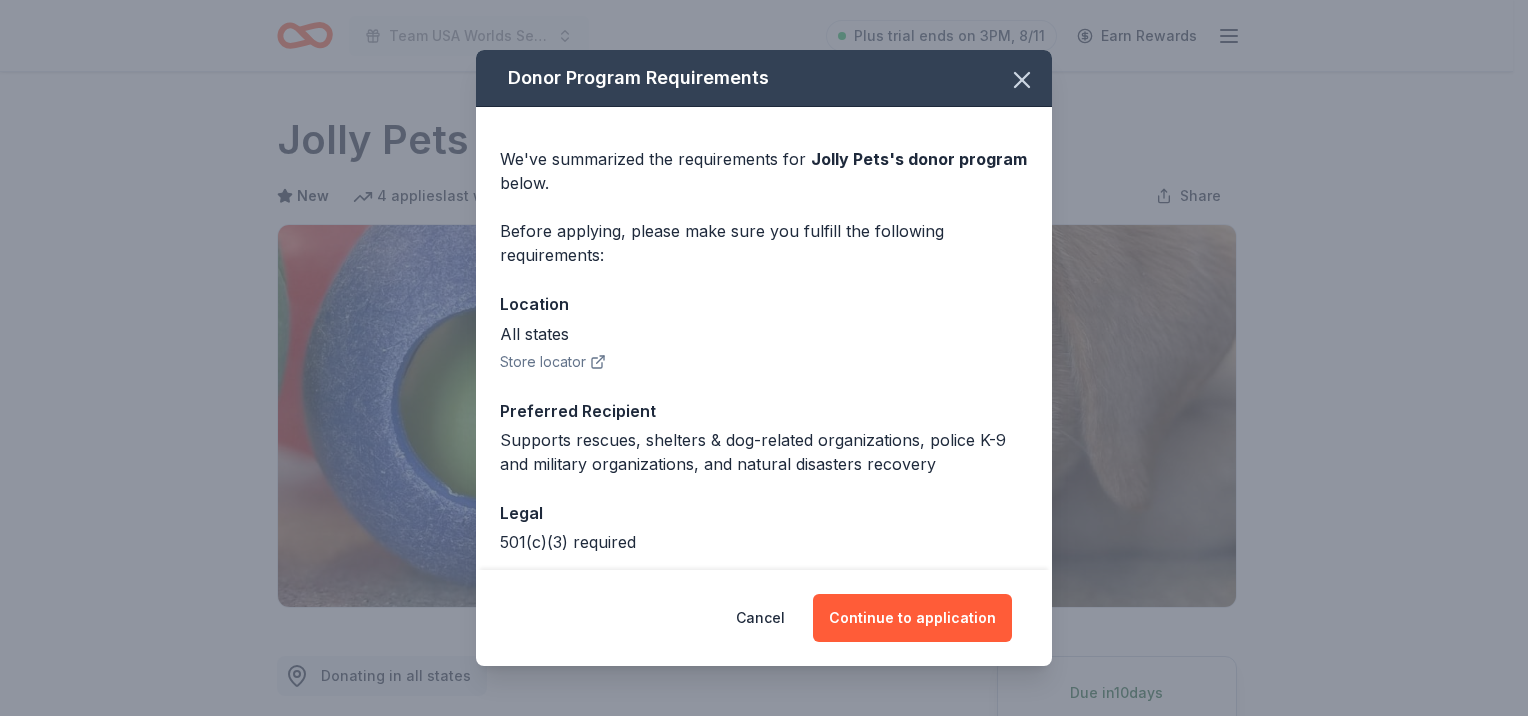scroll, scrollTop: 400, scrollLeft: 0, axis: vertical 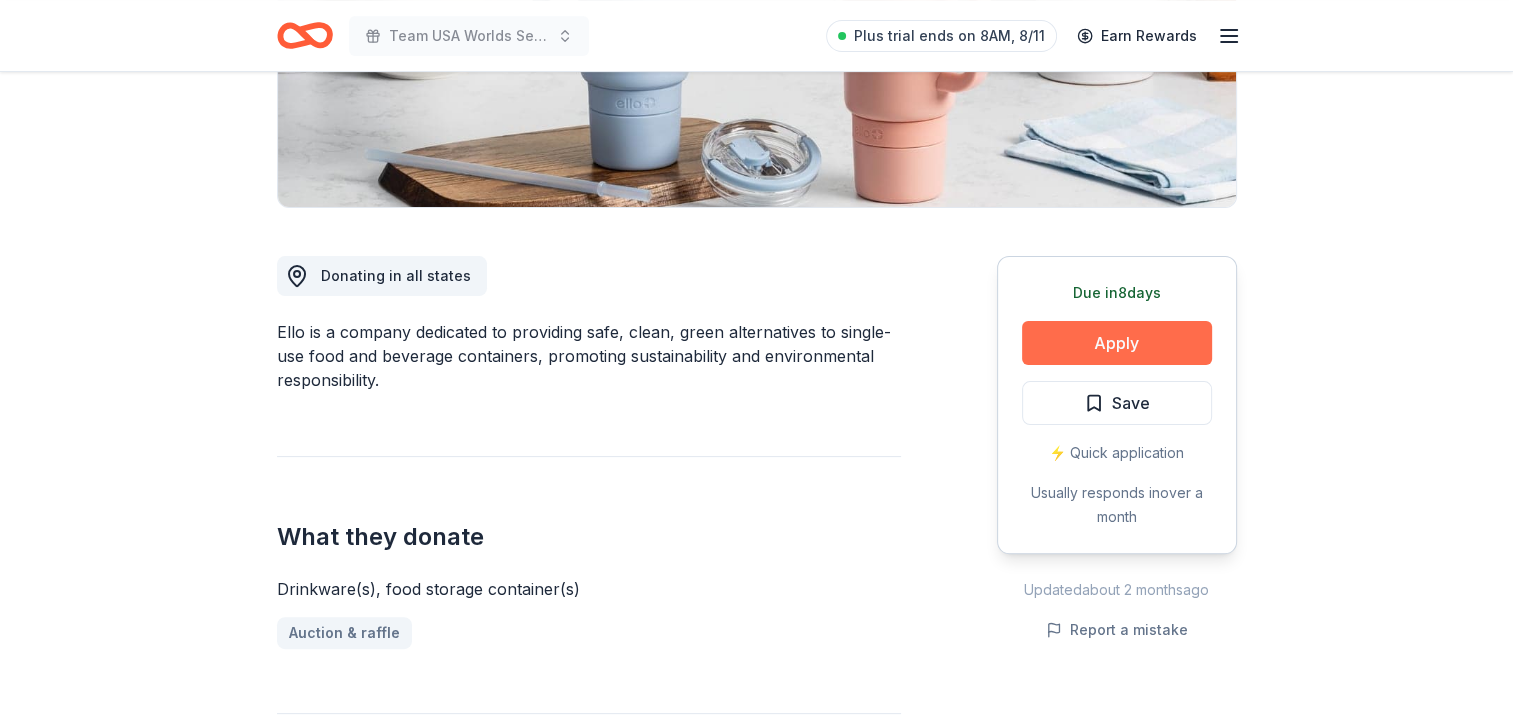 click on "Apply" at bounding box center [1117, 343] 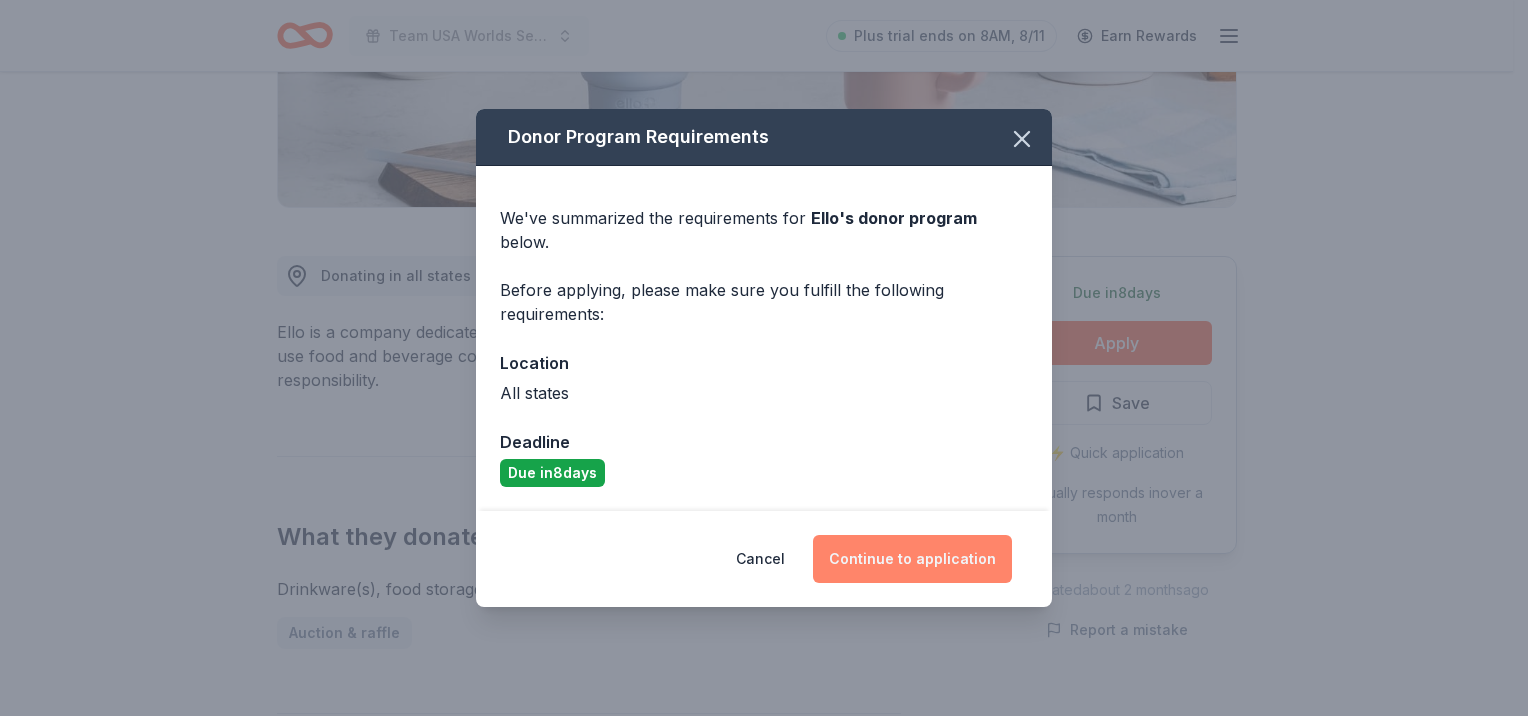 click on "Continue to application" at bounding box center (912, 559) 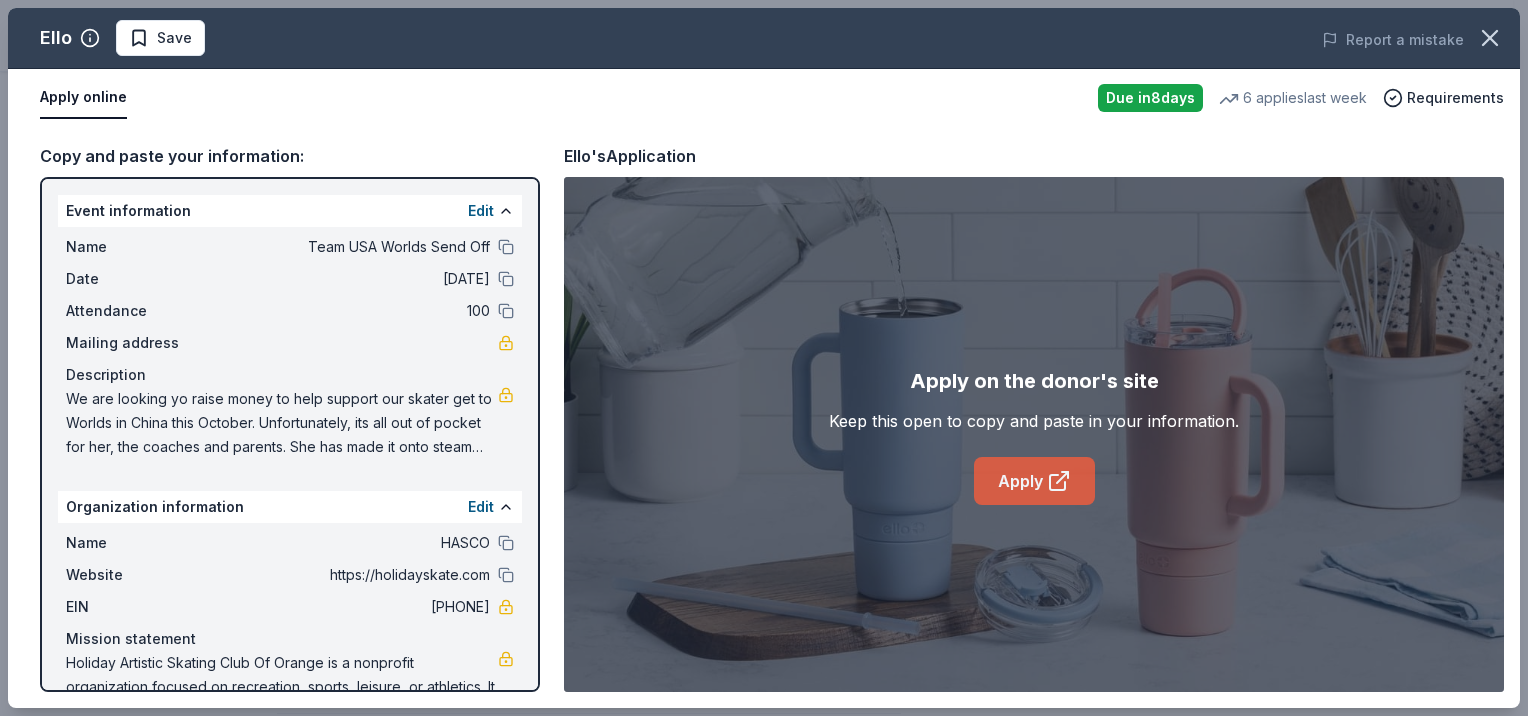 click on "Apply" at bounding box center [1034, 481] 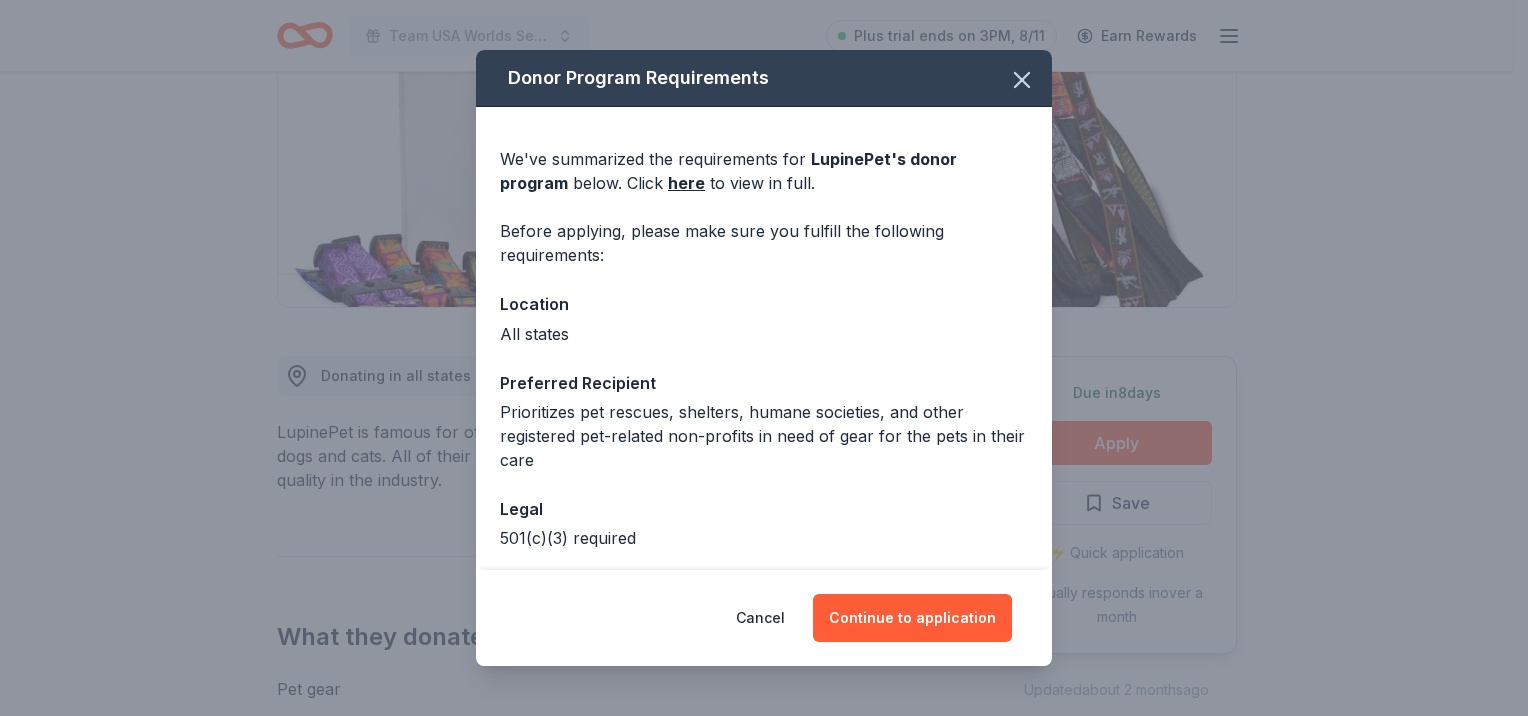 scroll, scrollTop: 300, scrollLeft: 0, axis: vertical 